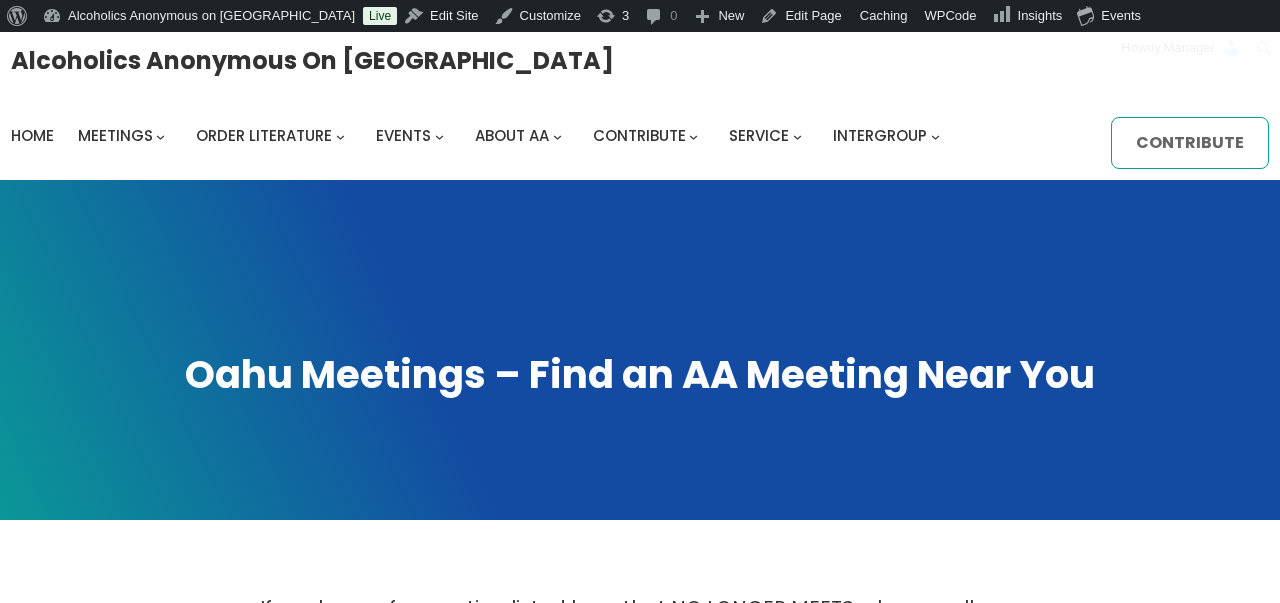 scroll, scrollTop: 0, scrollLeft: 0, axis: both 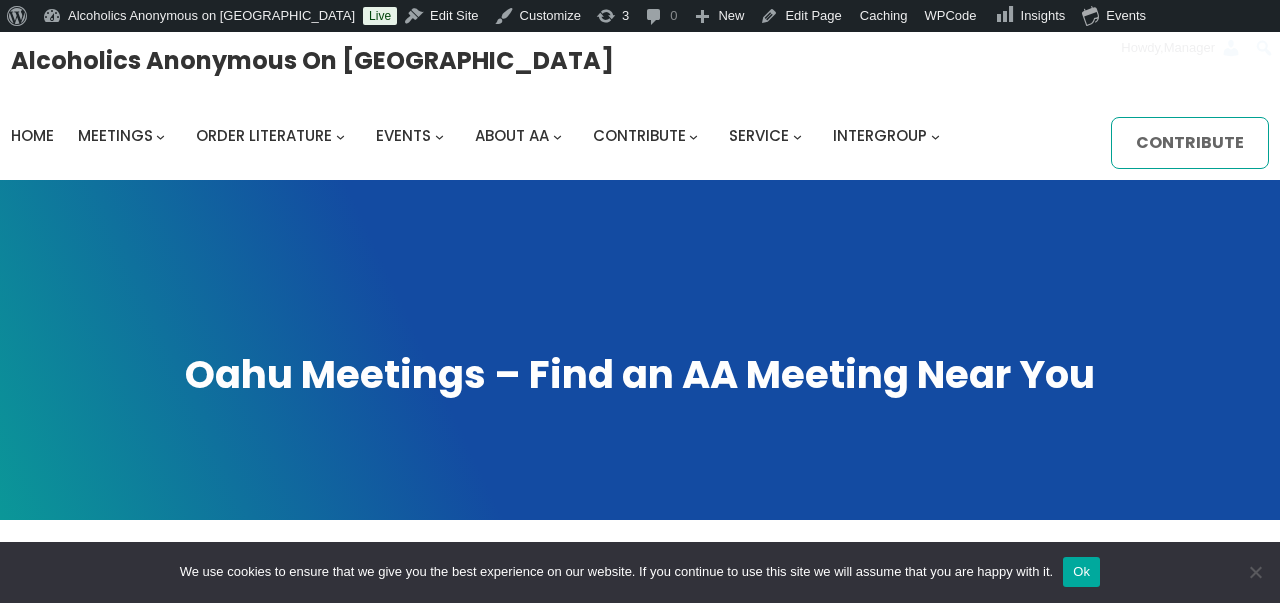 click on "Contribute" at bounding box center [1190, 143] 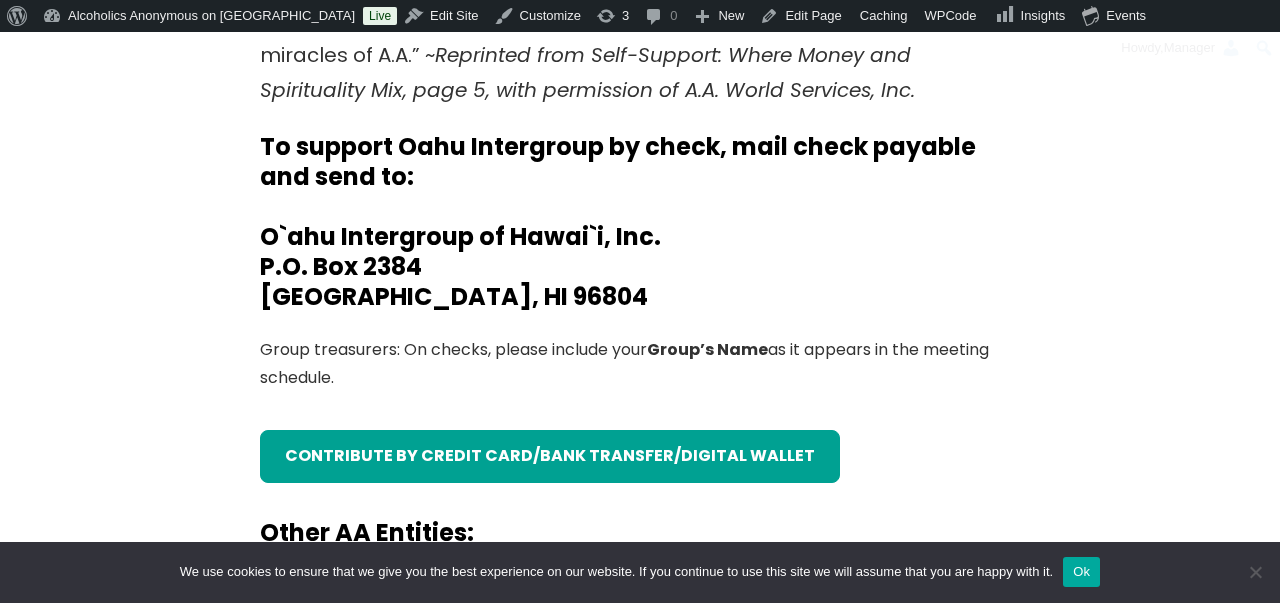 scroll, scrollTop: 751, scrollLeft: 0, axis: vertical 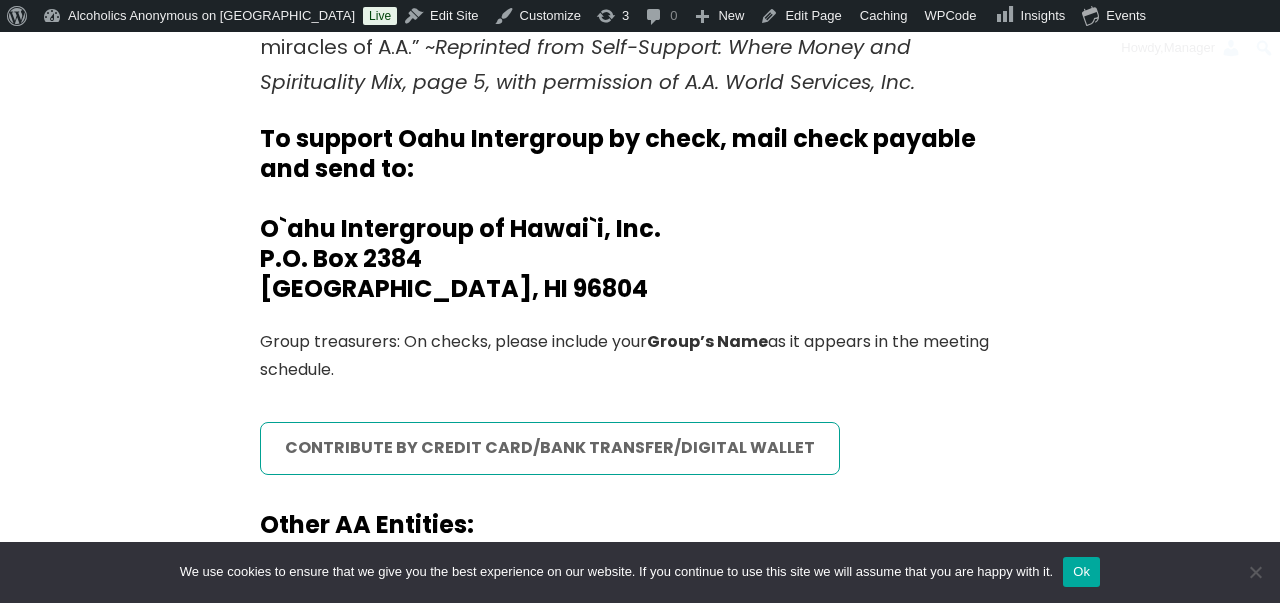 drag, startPoint x: 732, startPoint y: 450, endPoint x: 791, endPoint y: 439, distance: 60.016663 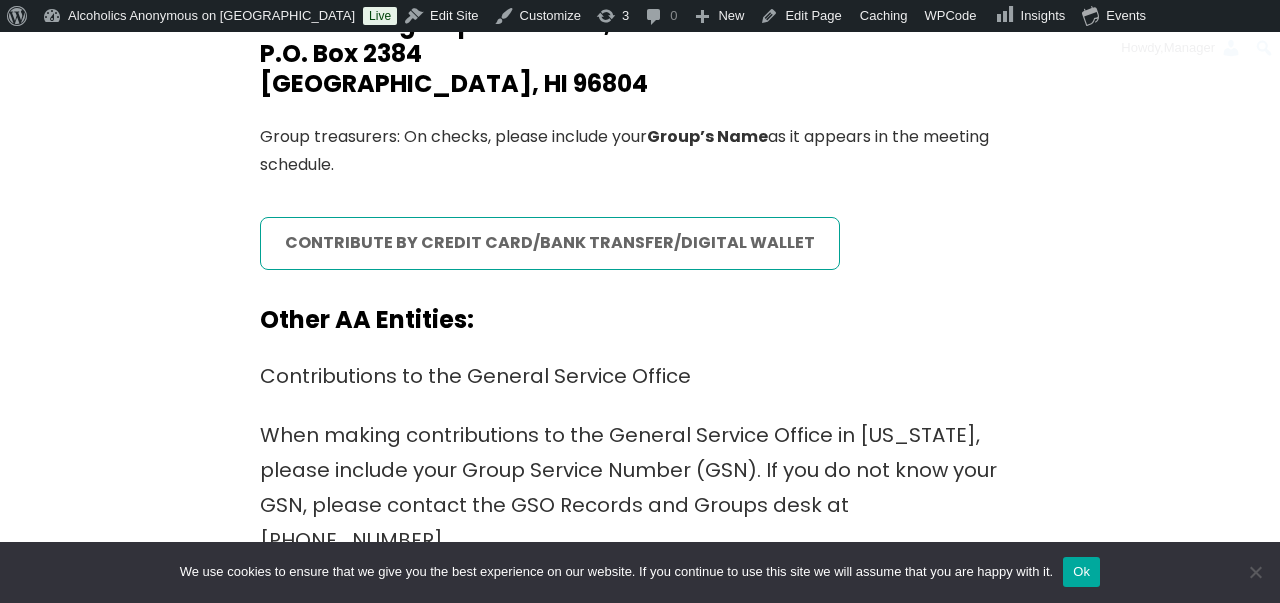 scroll, scrollTop: 971, scrollLeft: 0, axis: vertical 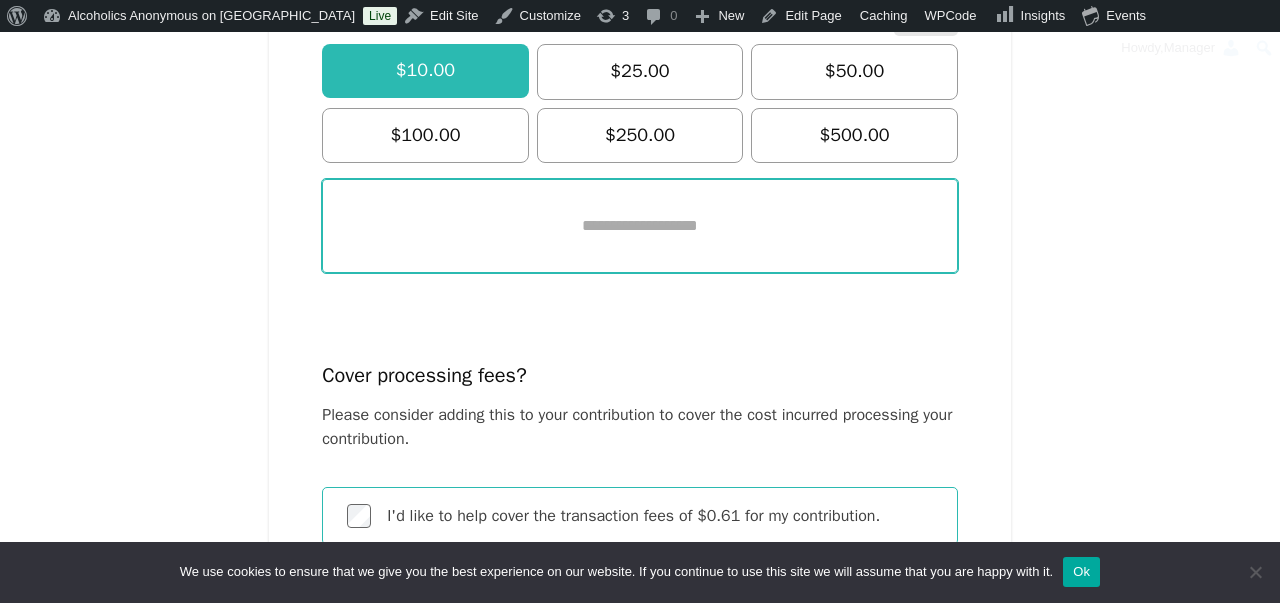 click at bounding box center [640, 226] 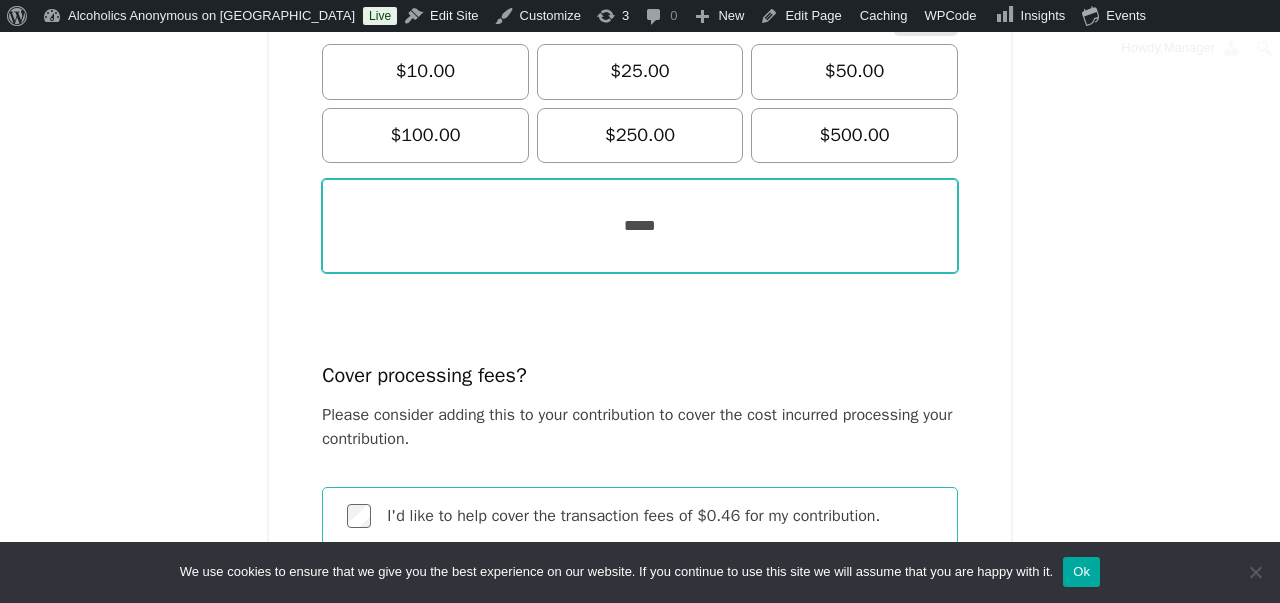 type on "*****" 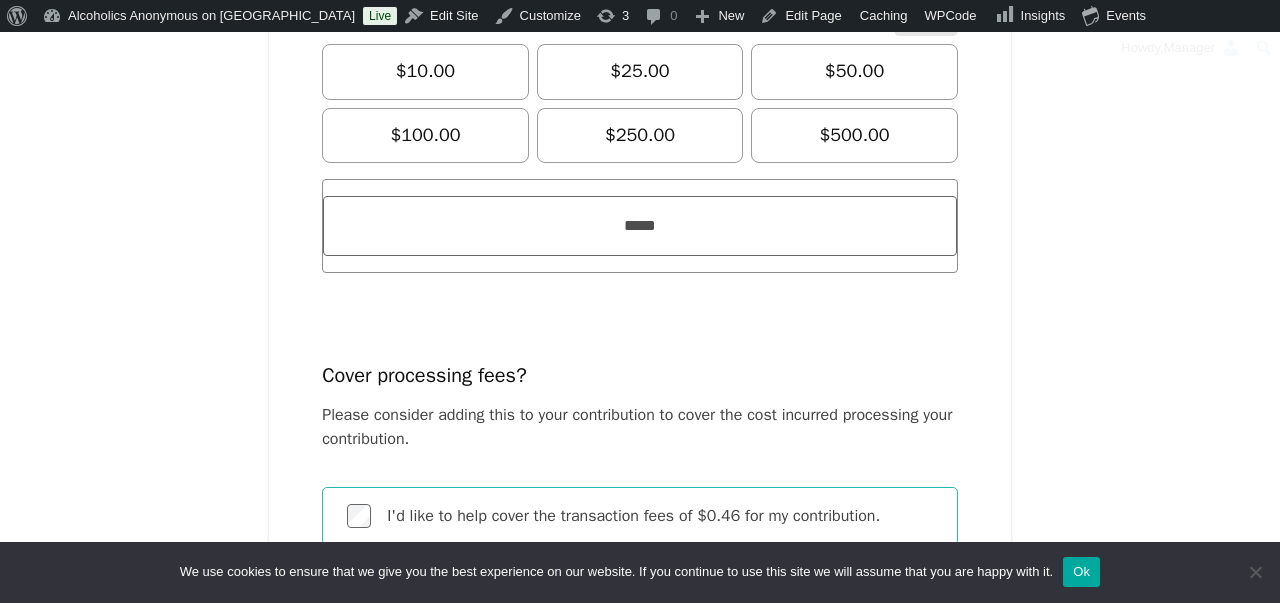 click on "Cover processing fees? Please consider adding this to your contribution to cover the cost incurred processing your contribution.  I'd like to help cover the transaction fees of $0.46 for my contribution." at bounding box center (640, 454) 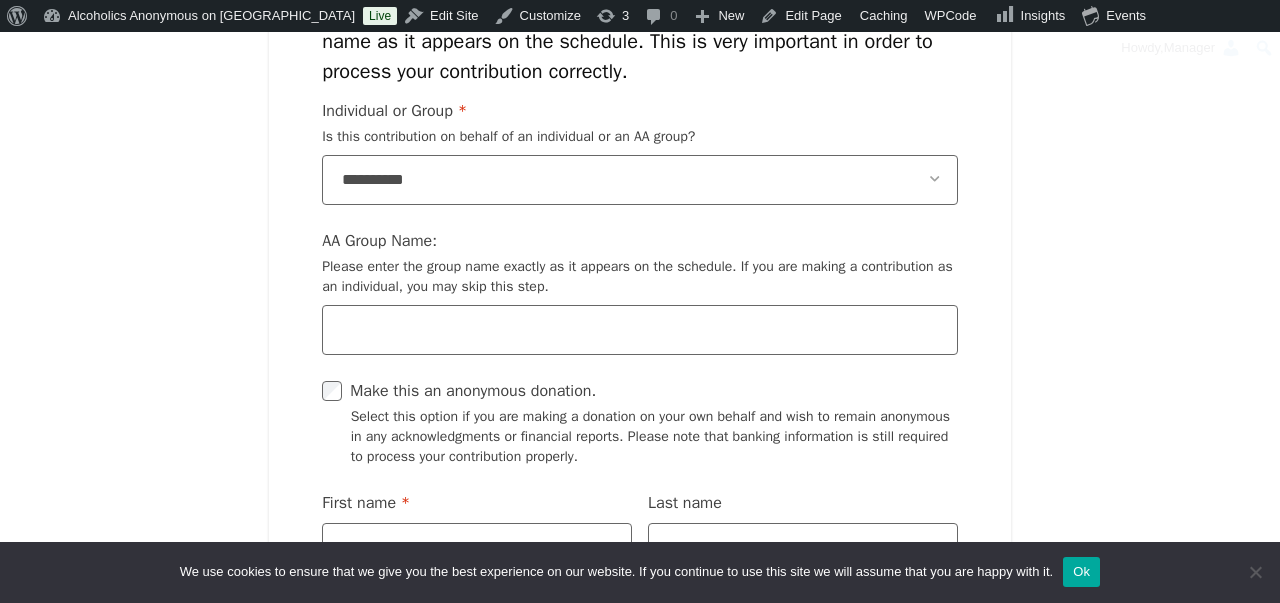 scroll, scrollTop: 1964, scrollLeft: 0, axis: vertical 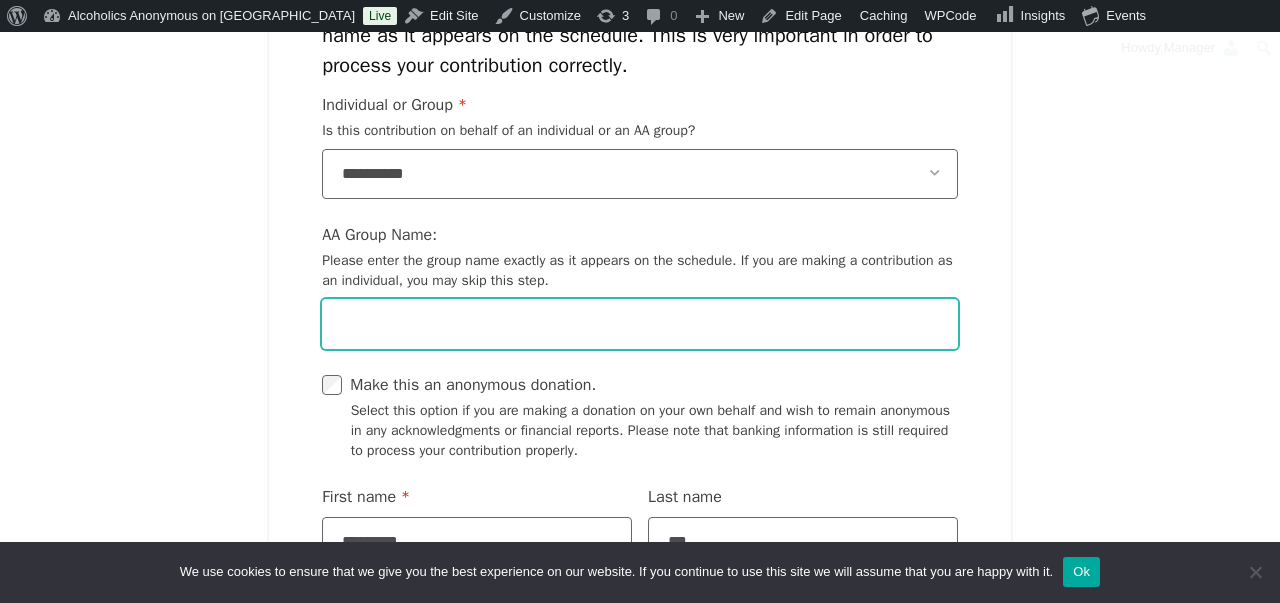 click on "AA Group Name: Please enter the group name exactly as it appears on the schedule. If you are making a contribution as an individual, you may skip this step." at bounding box center (640, 325) 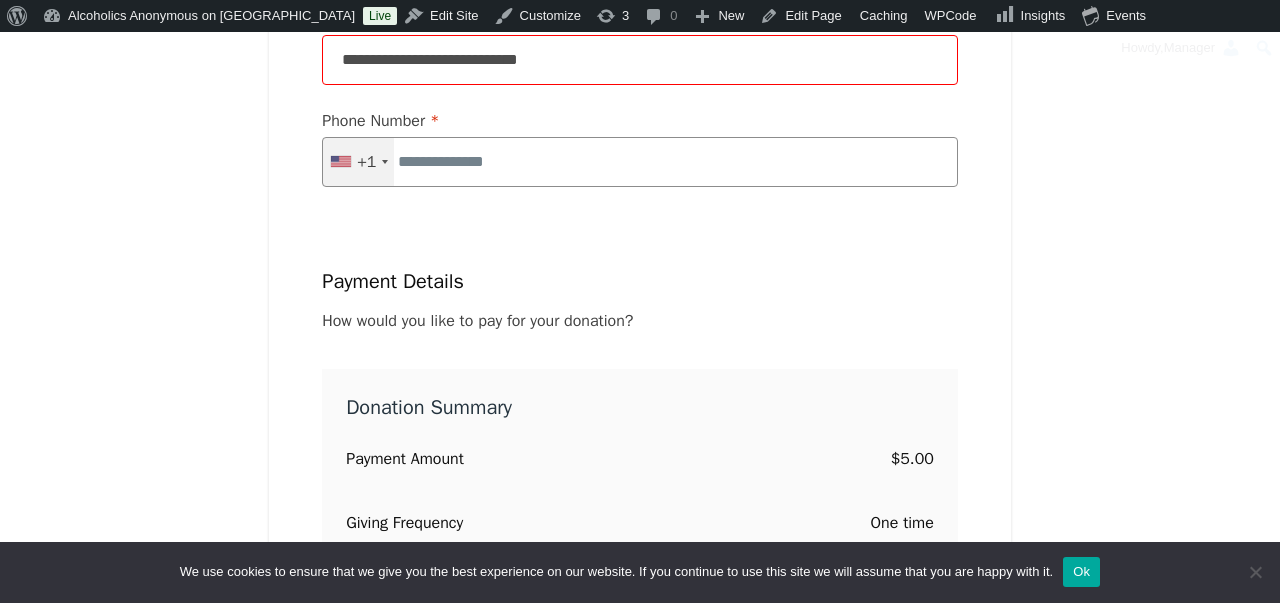 scroll, scrollTop: 2539, scrollLeft: 0, axis: vertical 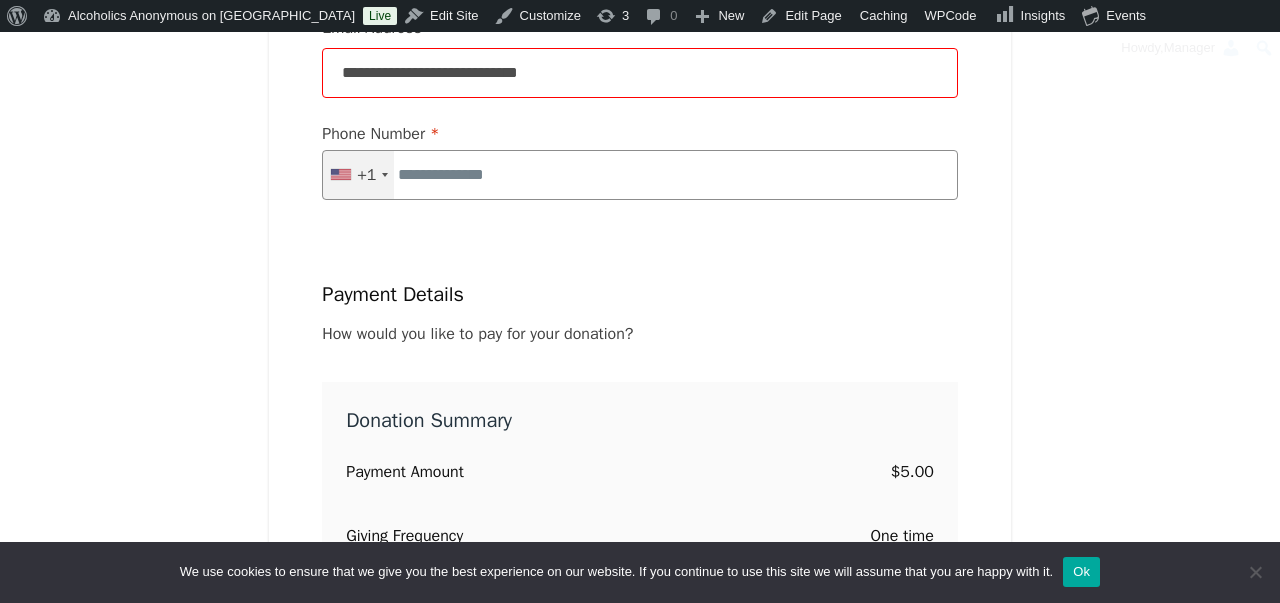 type on "**********" 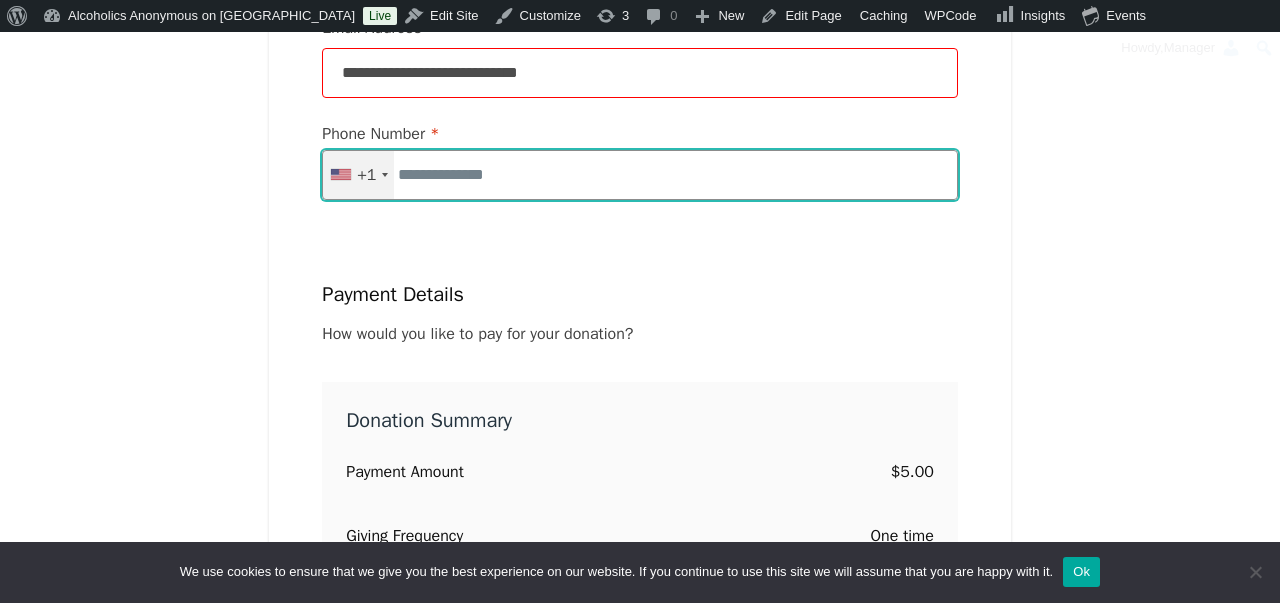 click on "Phone Number   * United States +1 +1 244 results found Afghanistan +93 Albania +355 Algeria +213 American Samoa +1 Andorra +376 Angola +244 Anguilla +1 Antigua and Barbuda +1 Argentina +54 Armenia +374 Aruba +297 Ascension Island +247 Australia +61 Austria +43 Azerbaijan +994 Bahamas +1 Bahrain +973 Bangladesh +880 Barbados +1 Belarus +375 Belgium +32 Belize +501 Benin +229 Bermuda +1 Bhutan +975 Bolivia +591 Bosnia and Herzegovina +387 Botswana +267 Brazil +55 British Indian Ocean Territory +246 Brunei Darrussalam +673 Bulgaria +359 Burkina Faso +226 Burundi +257 Cambodia +855 Cameroon +237 Canada +1 Cape Verde +238 Caribbean Netherlands +599 Cayman Islands +1 Central African Republic +236 Chad +235 Chile +56 China +86 Christmas Island +61 Cocos Islands +61 Colombia +57 Comoros +269 Congo, Democratic People's Republic +243 Congo, Republic of +242 Cook Islands +682 Costa Rica +506 Cote d'Ivoire +225 Croatia/Hrvatska +385 Cuba +53 Curaçao +599 Cyprus Island +357 Czech Republic +420 Denmark +45 Djibouti +253" at bounding box center (640, 176) 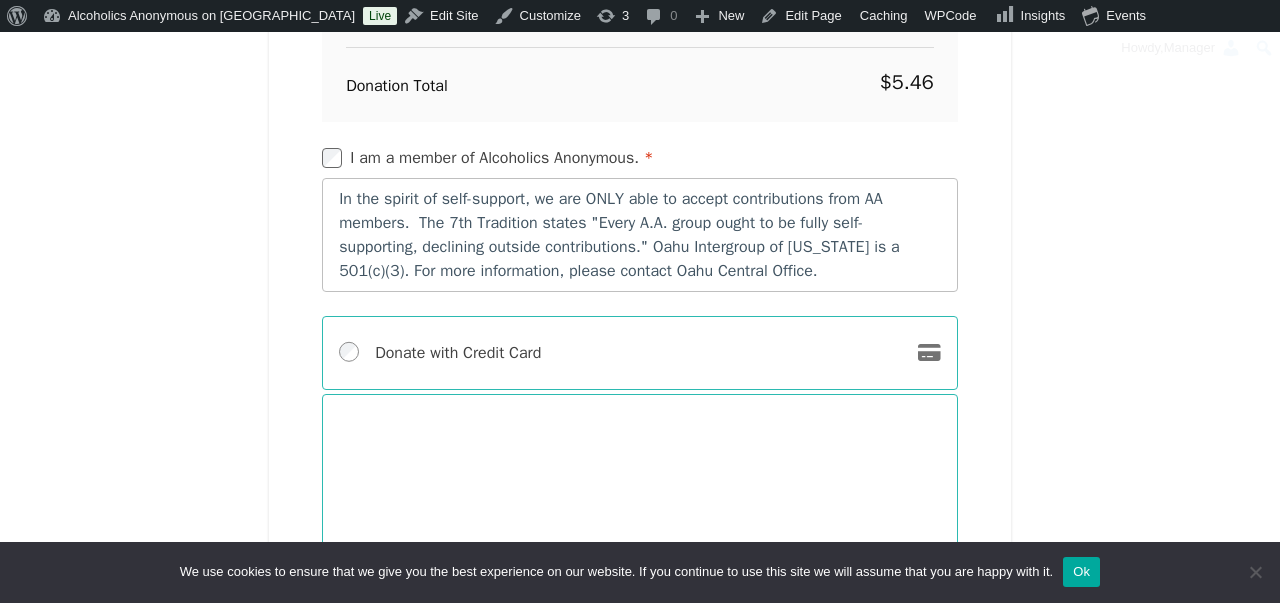 scroll, scrollTop: 3155, scrollLeft: 0, axis: vertical 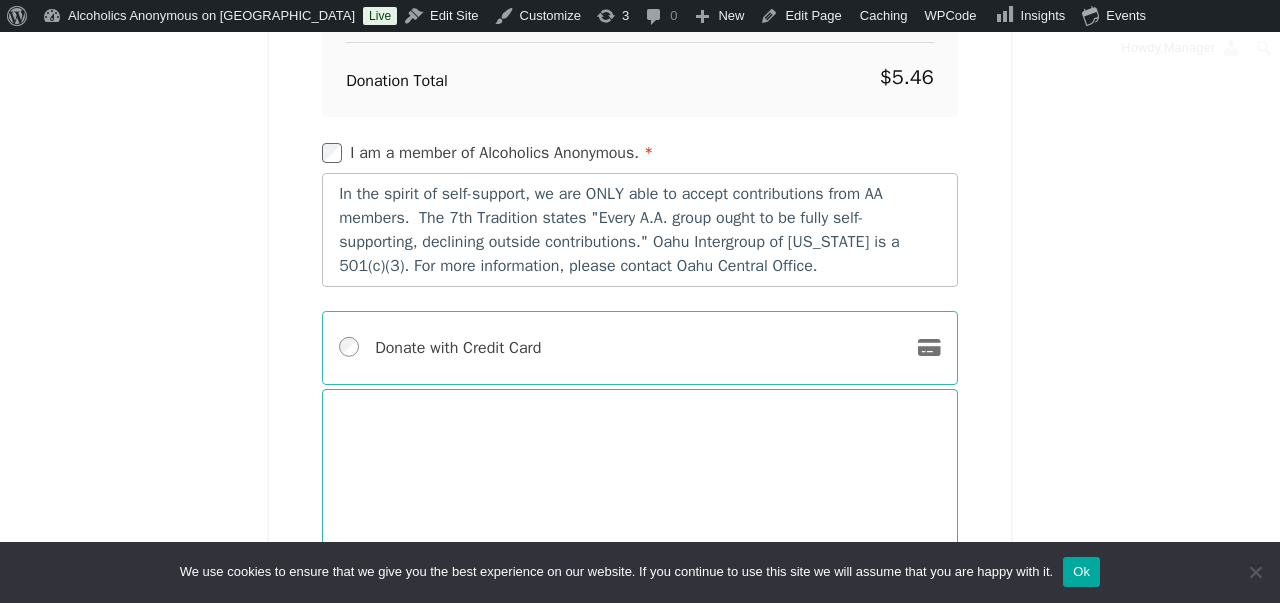 type on "**********" 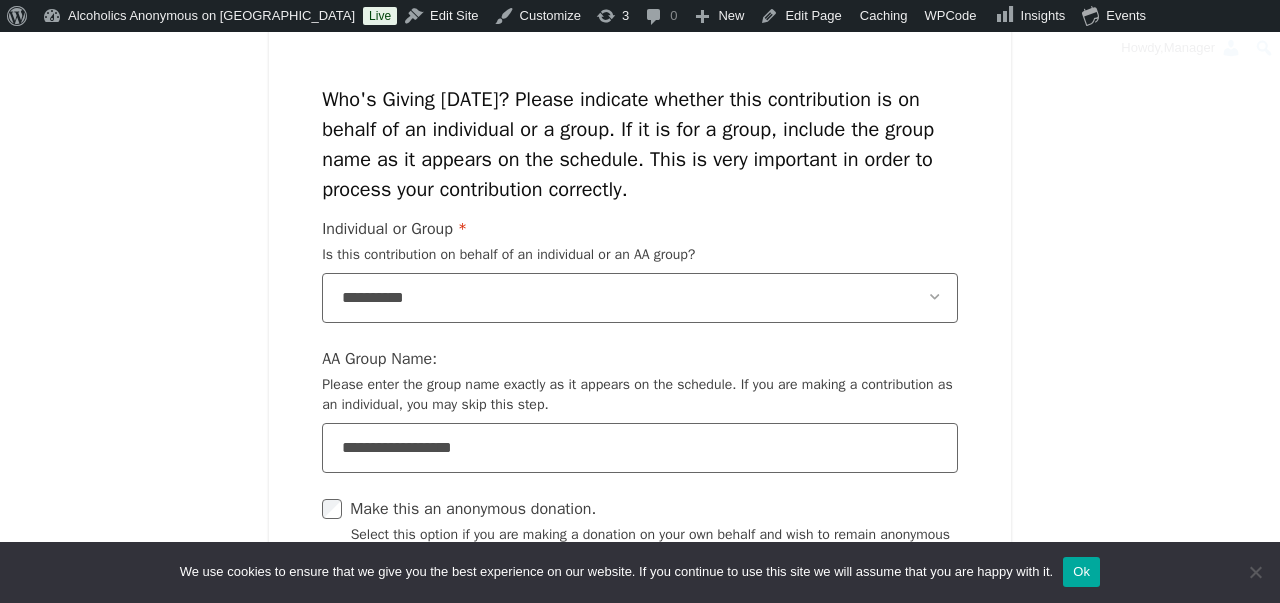 scroll, scrollTop: 1841, scrollLeft: 0, axis: vertical 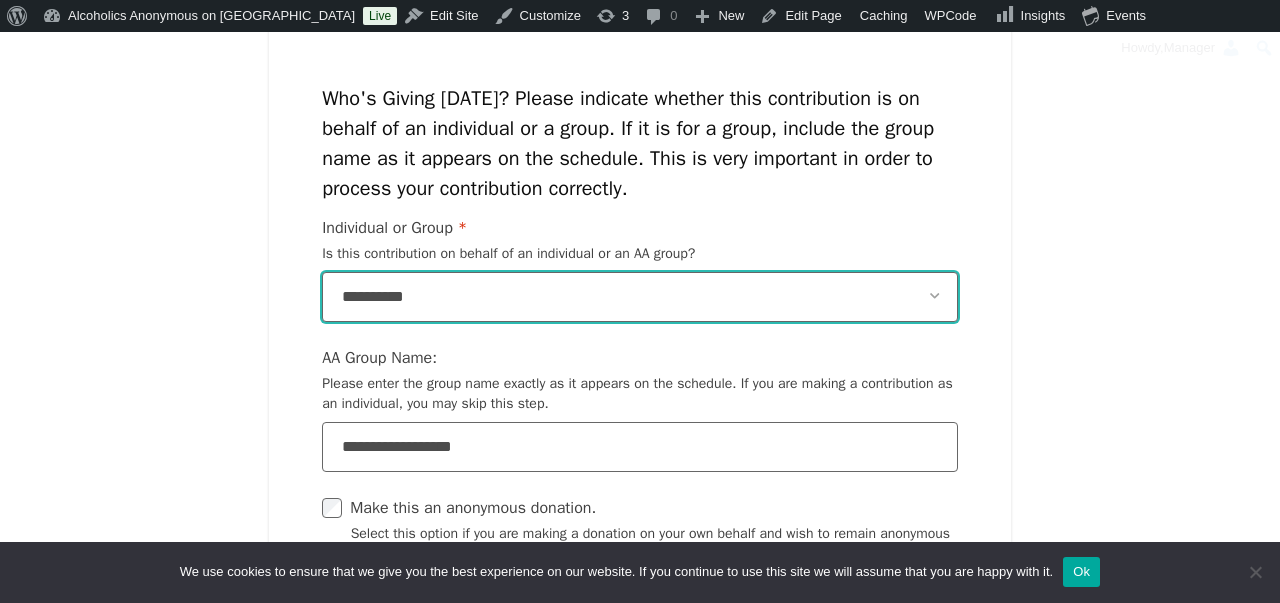 click on "**********" at bounding box center [640, 298] 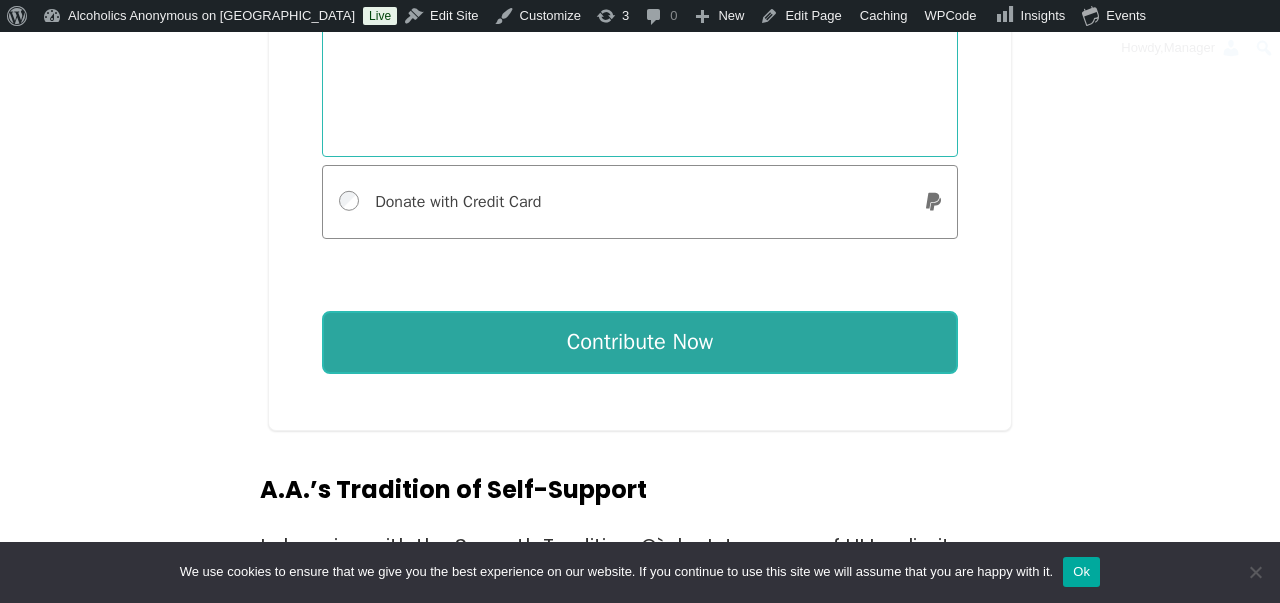 scroll, scrollTop: 3747, scrollLeft: 0, axis: vertical 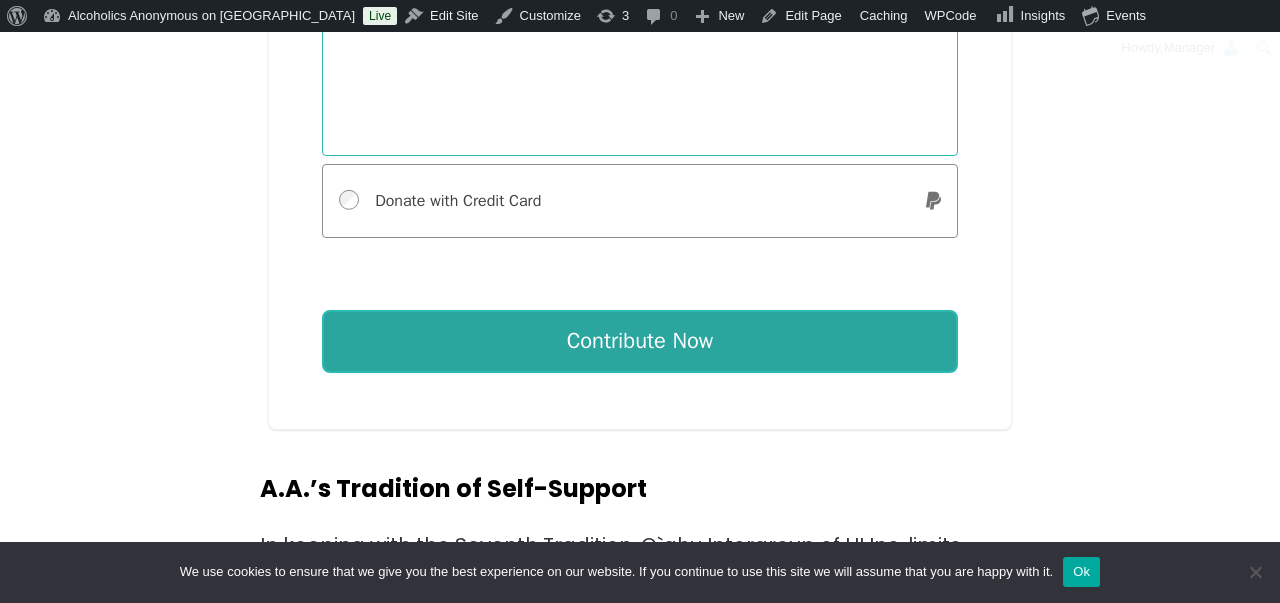 click on "Contribute Now" at bounding box center [640, 342] 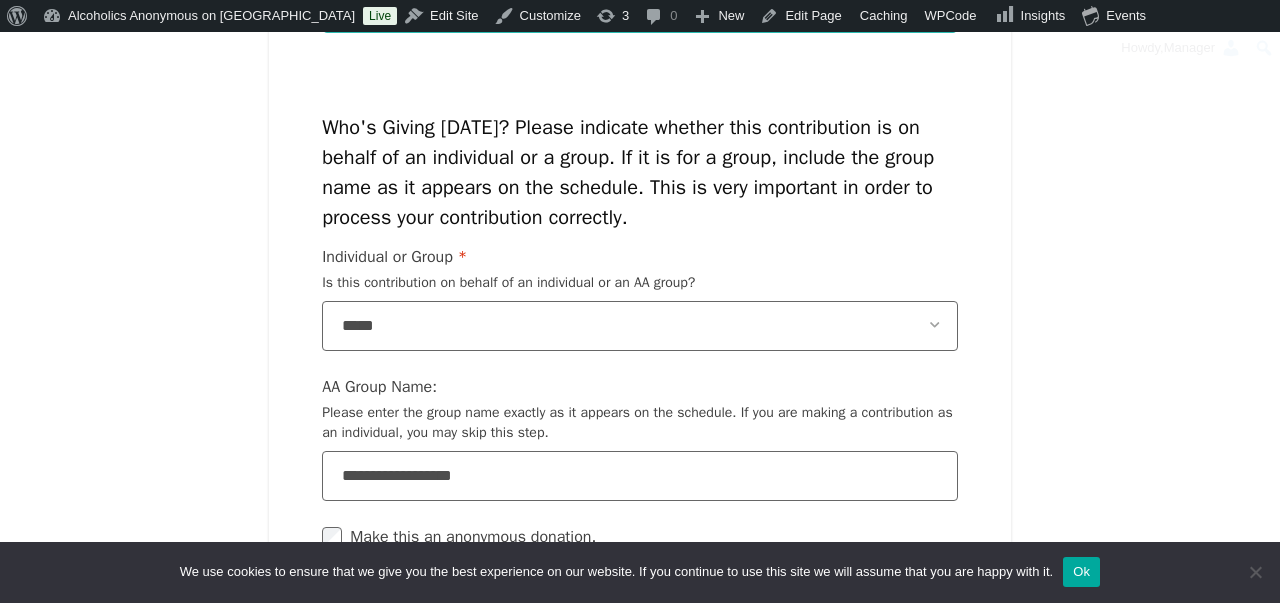 scroll, scrollTop: 1836, scrollLeft: 0, axis: vertical 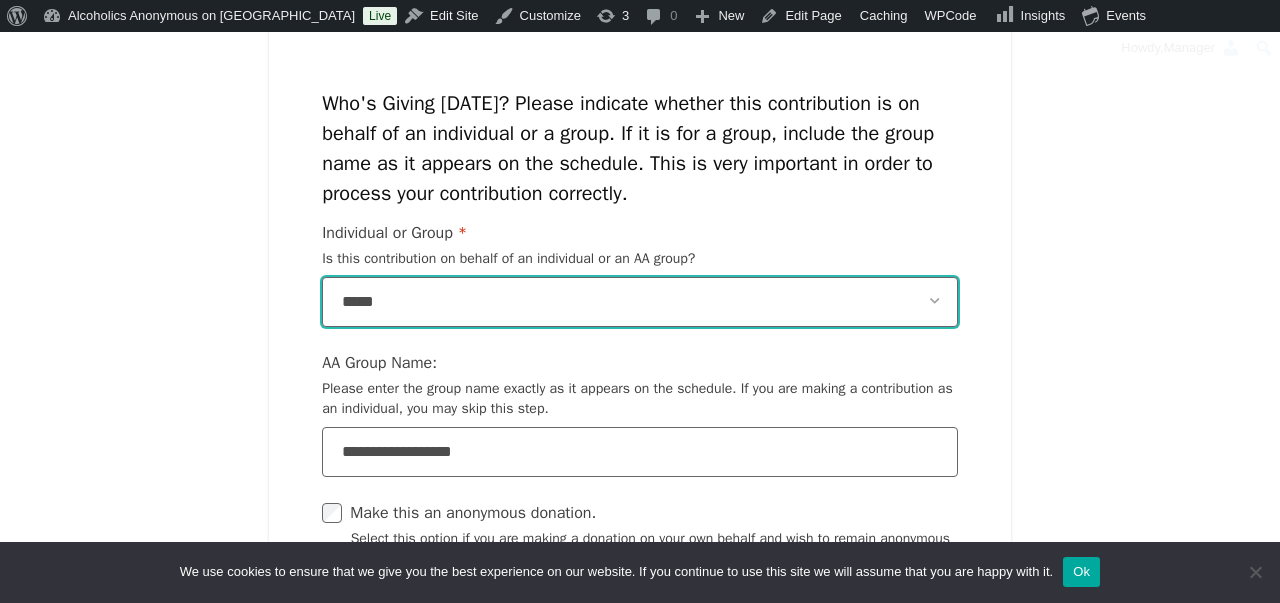 click on "**********" at bounding box center (640, 303) 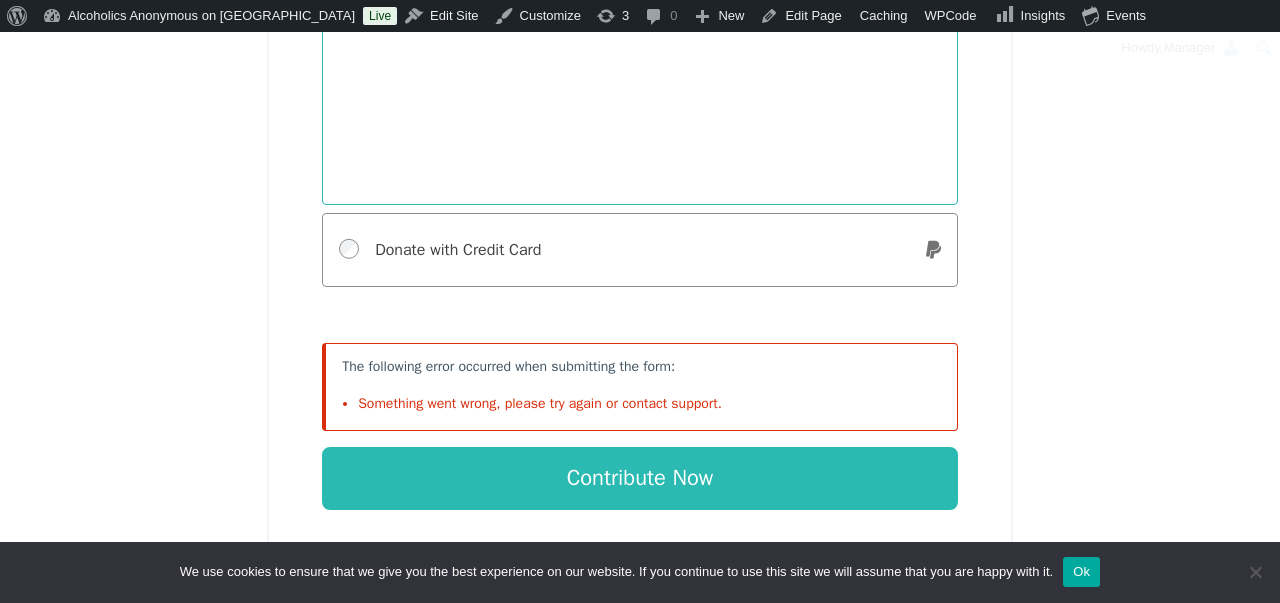 scroll, scrollTop: 3725, scrollLeft: 0, axis: vertical 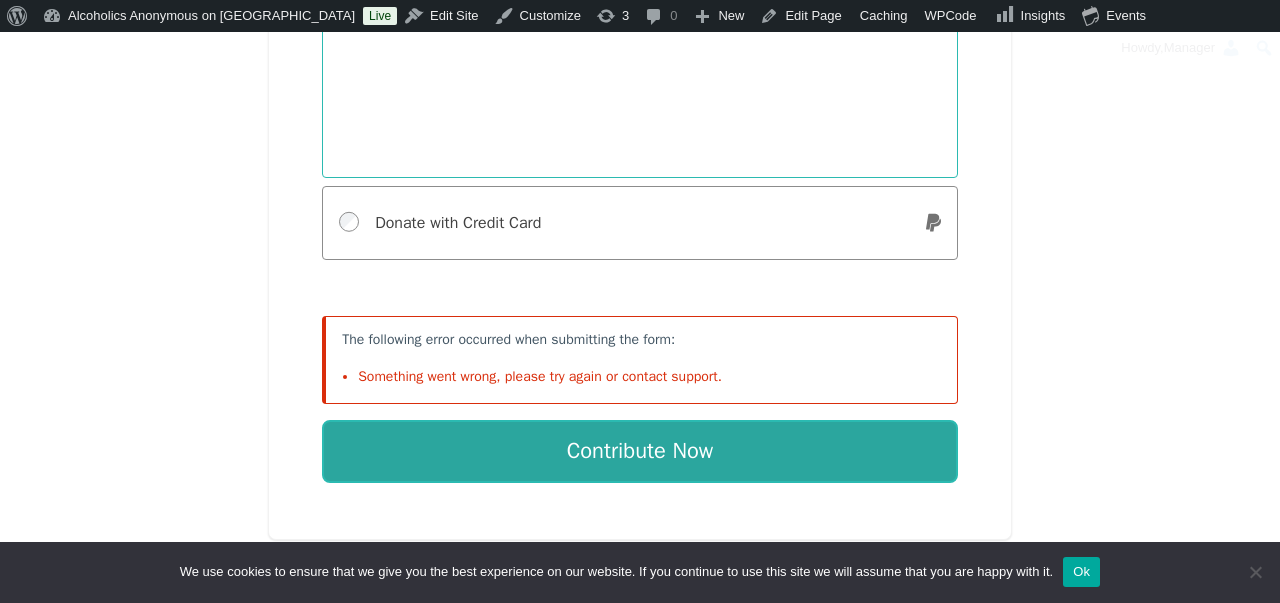 click on "Contribute Now" at bounding box center [640, 452] 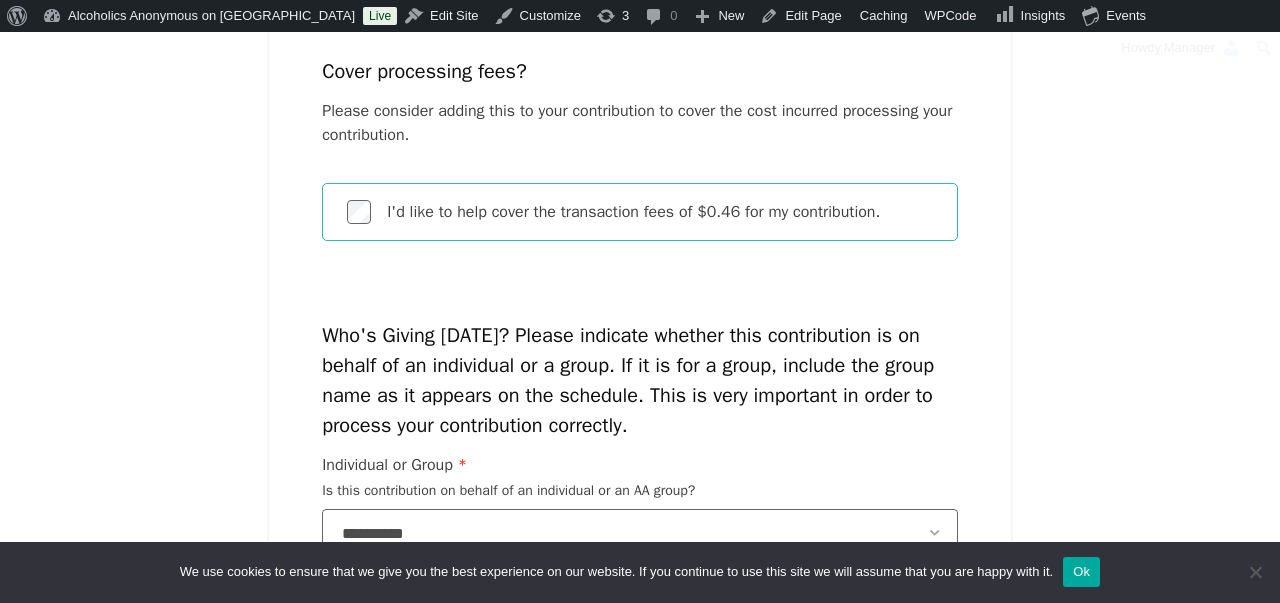 scroll, scrollTop: 1602, scrollLeft: 0, axis: vertical 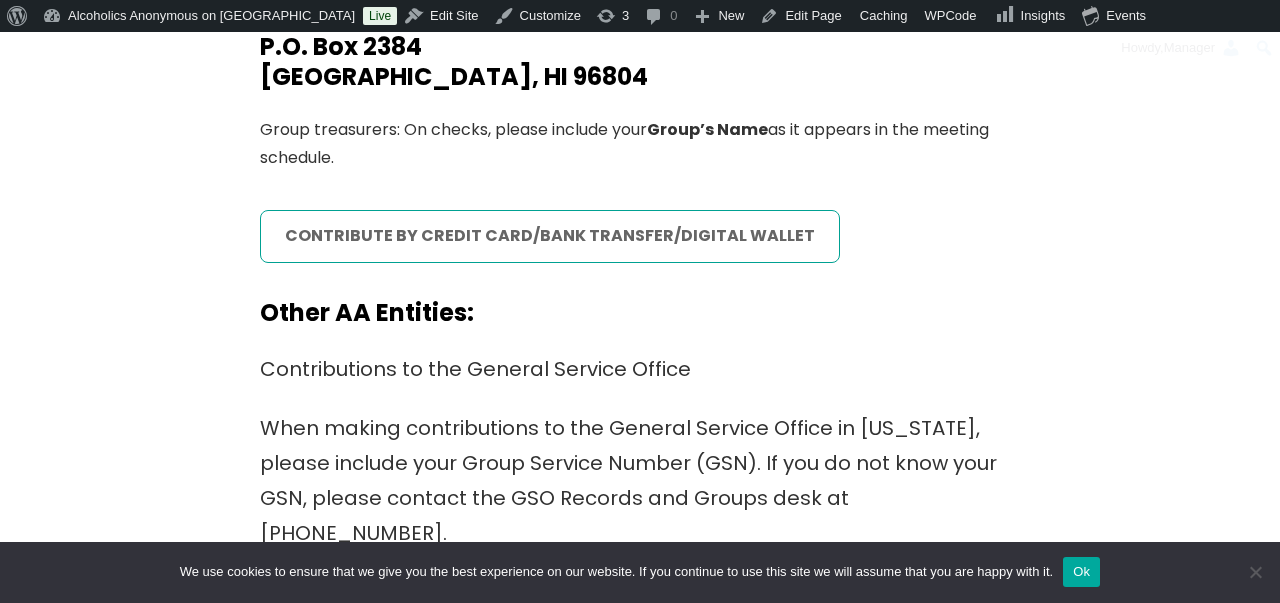 click on "contribute by credit card/bank transfer/digital wallet" at bounding box center (550, 236) 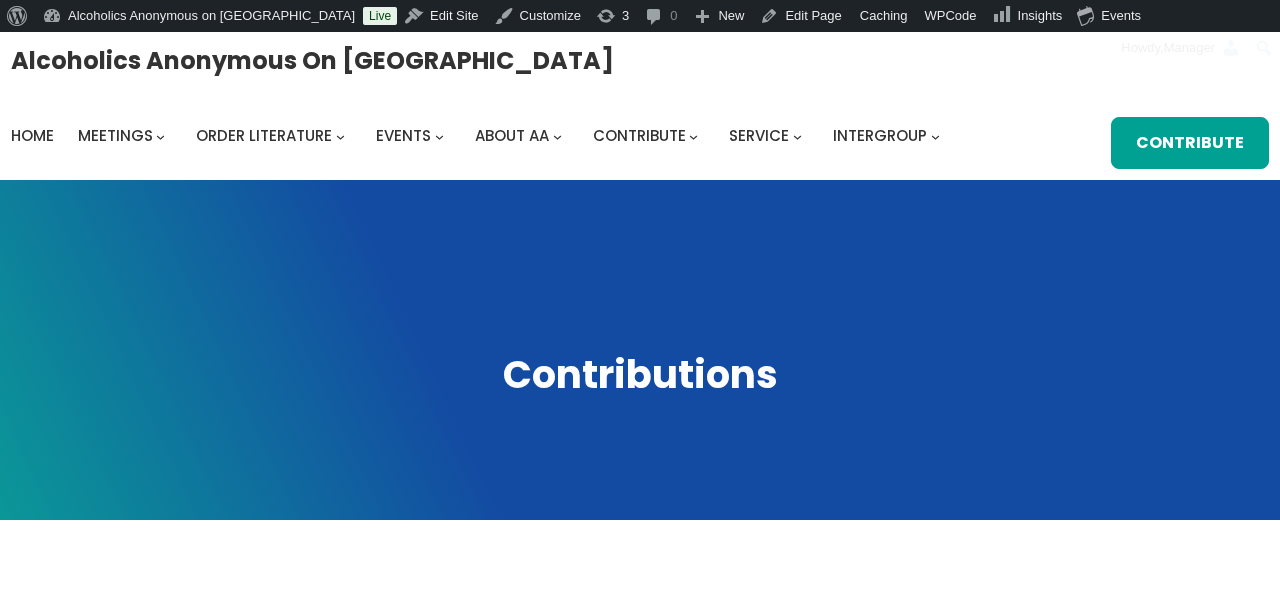 scroll, scrollTop: 0, scrollLeft: 0, axis: both 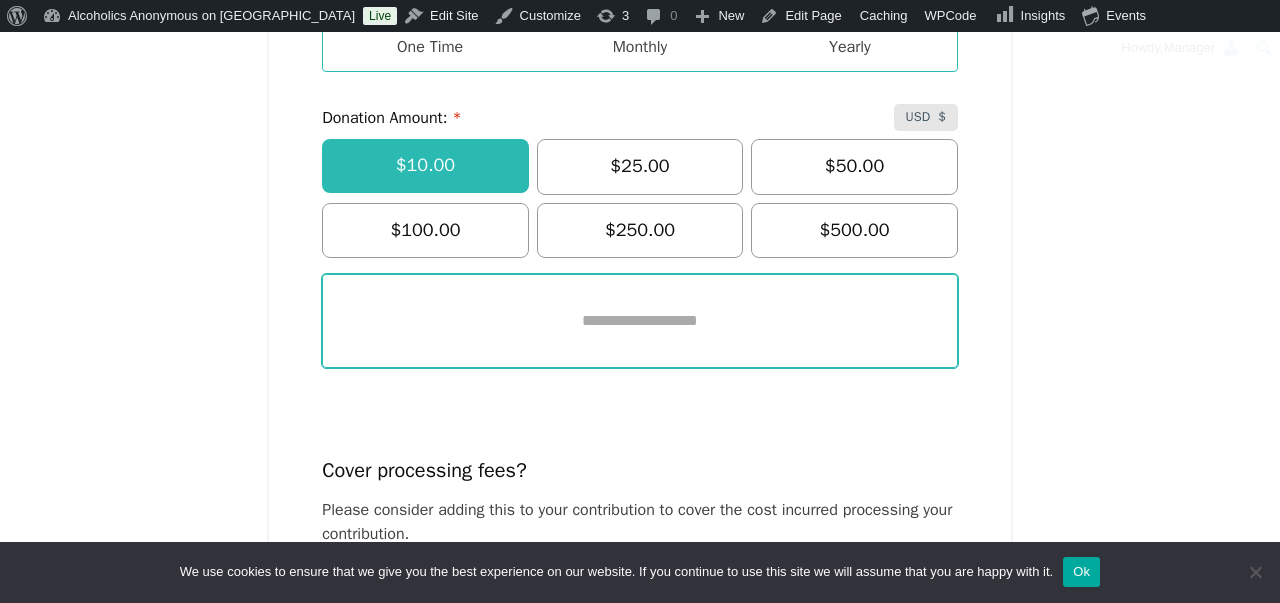 click at bounding box center [640, 321] 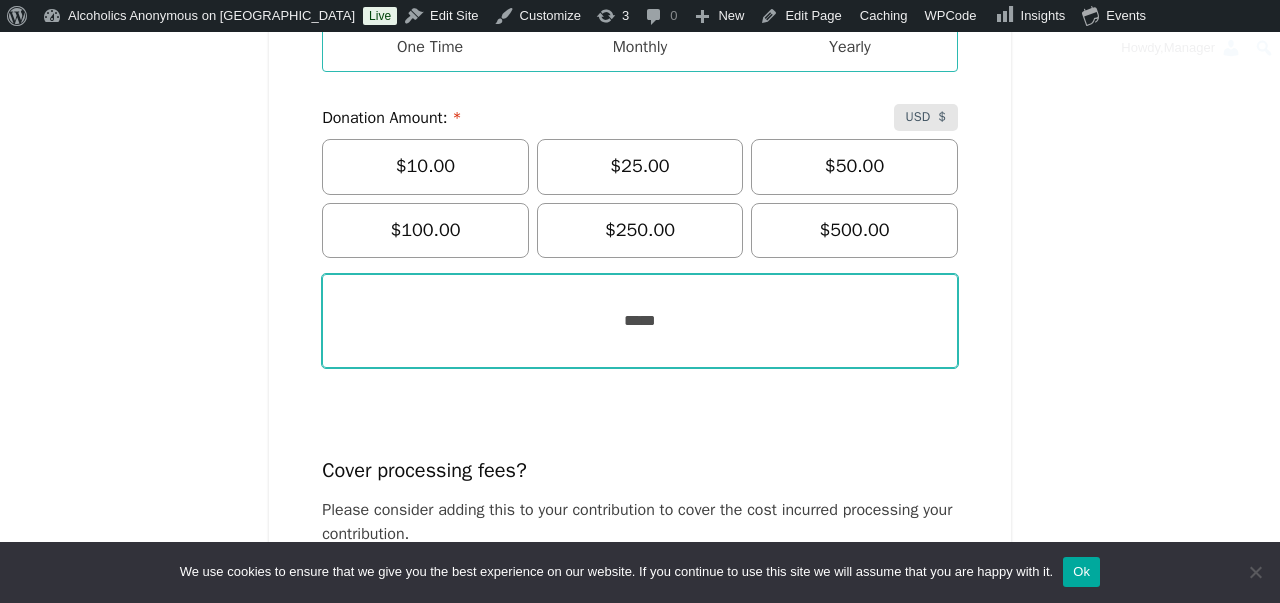 type on "*****" 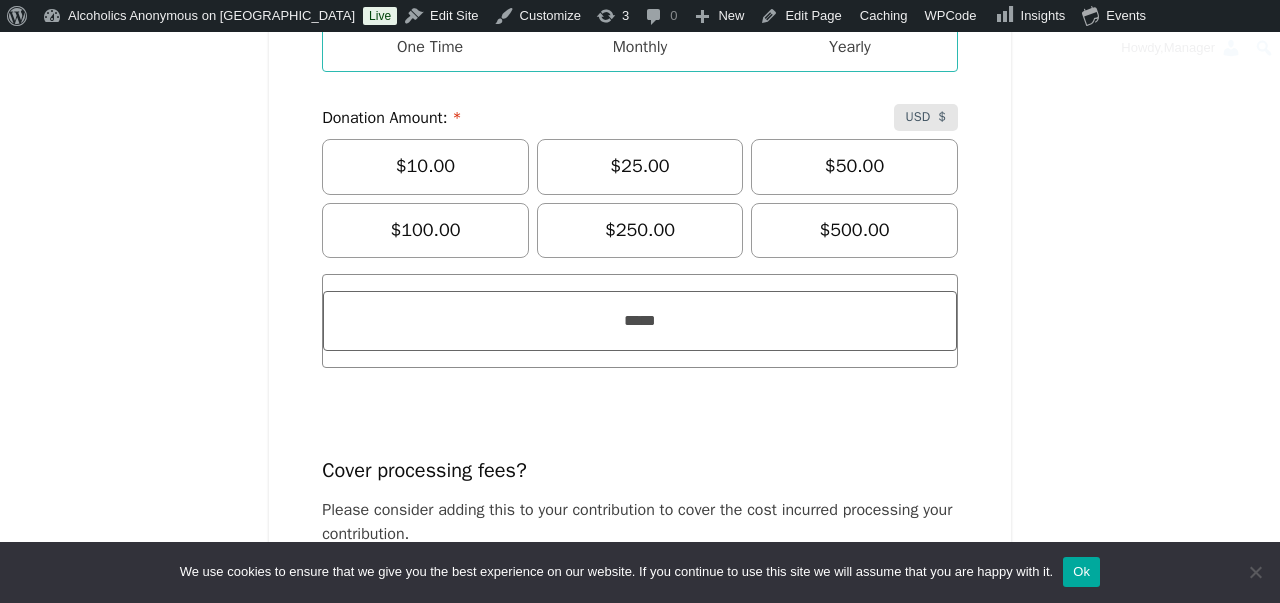 click on "Cover processing fees? Please consider adding this to your contribution to cover the cost incurred processing your contribution.  I'd like to help cover the transaction fees of $0.46 for my contribution." at bounding box center [640, 549] 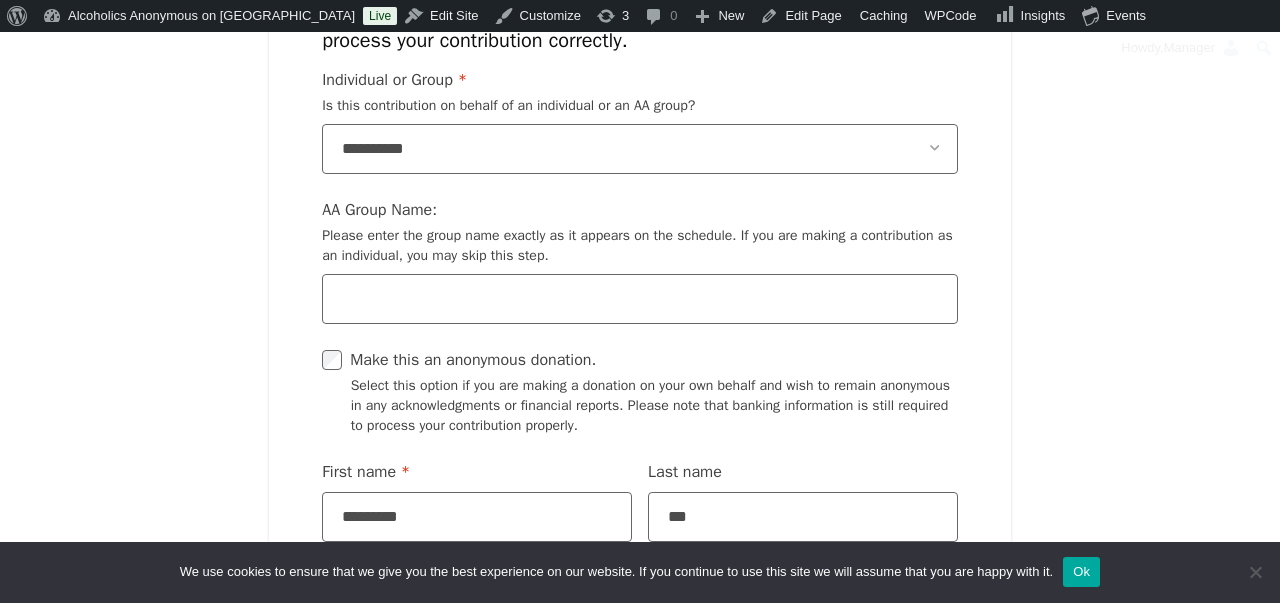 scroll, scrollTop: 1993, scrollLeft: 0, axis: vertical 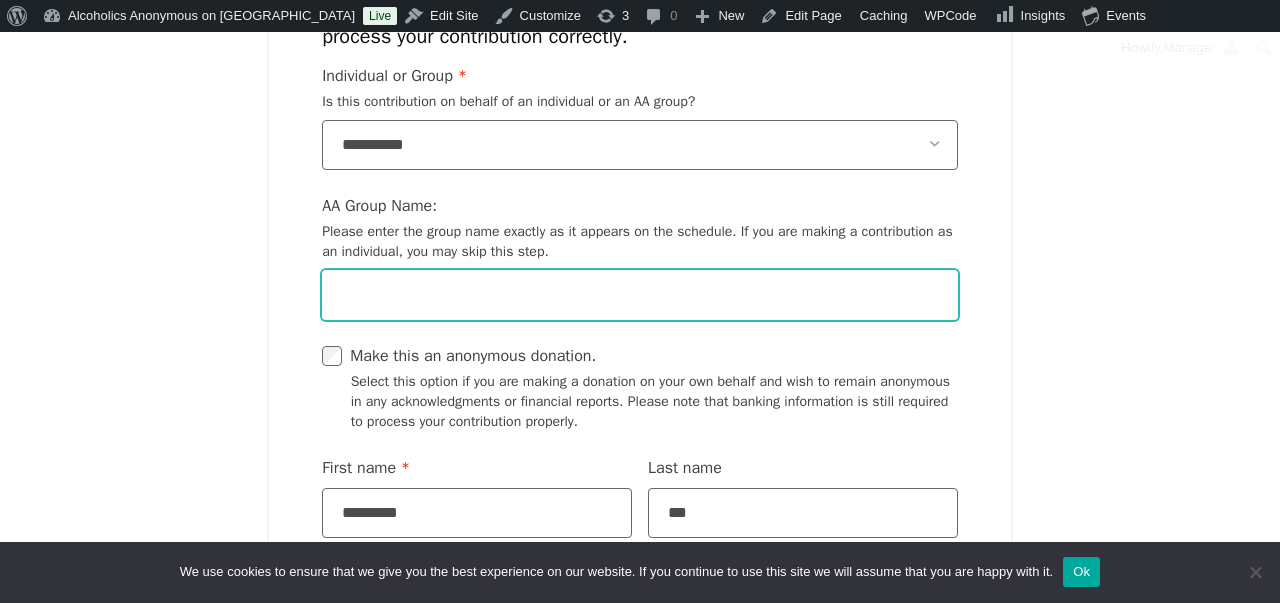 click on "AA Group Name: Please enter the group name exactly as it appears on the schedule. If you are making a contribution as an individual, you may skip this step." at bounding box center [640, 296] 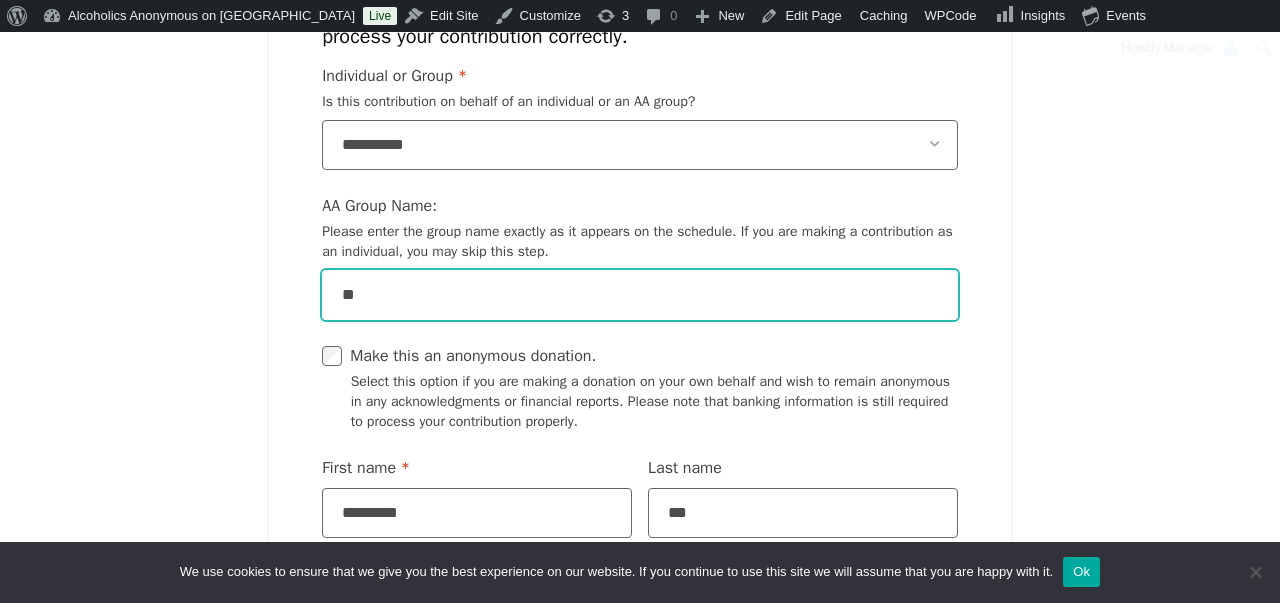 type on "*" 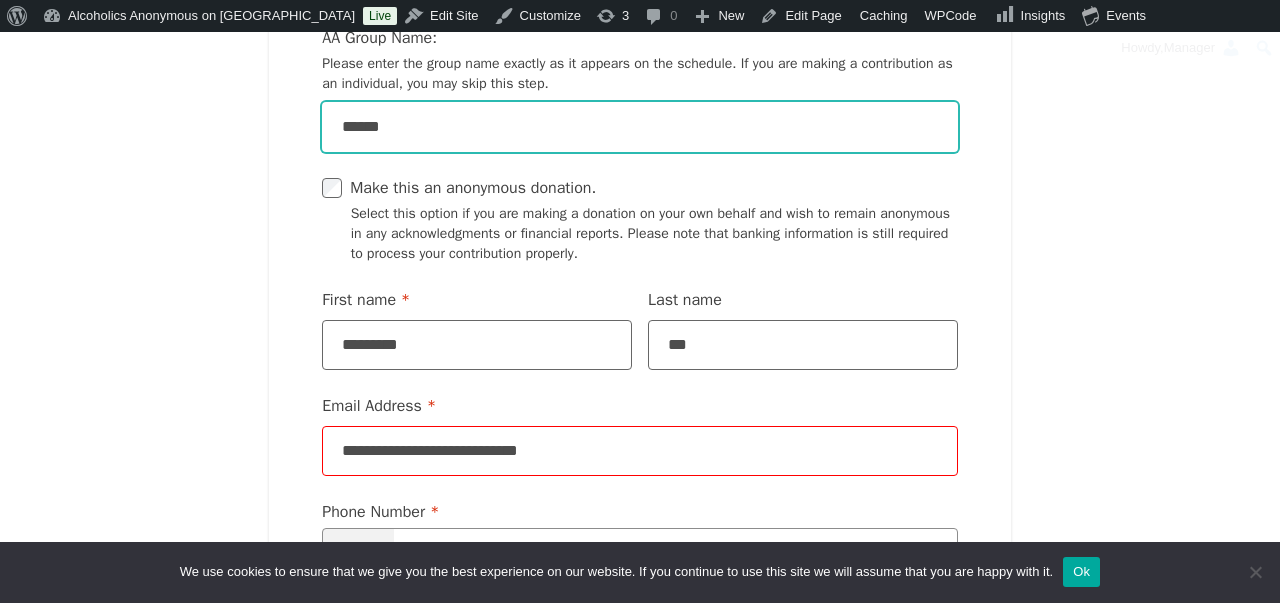 scroll, scrollTop: 2160, scrollLeft: 0, axis: vertical 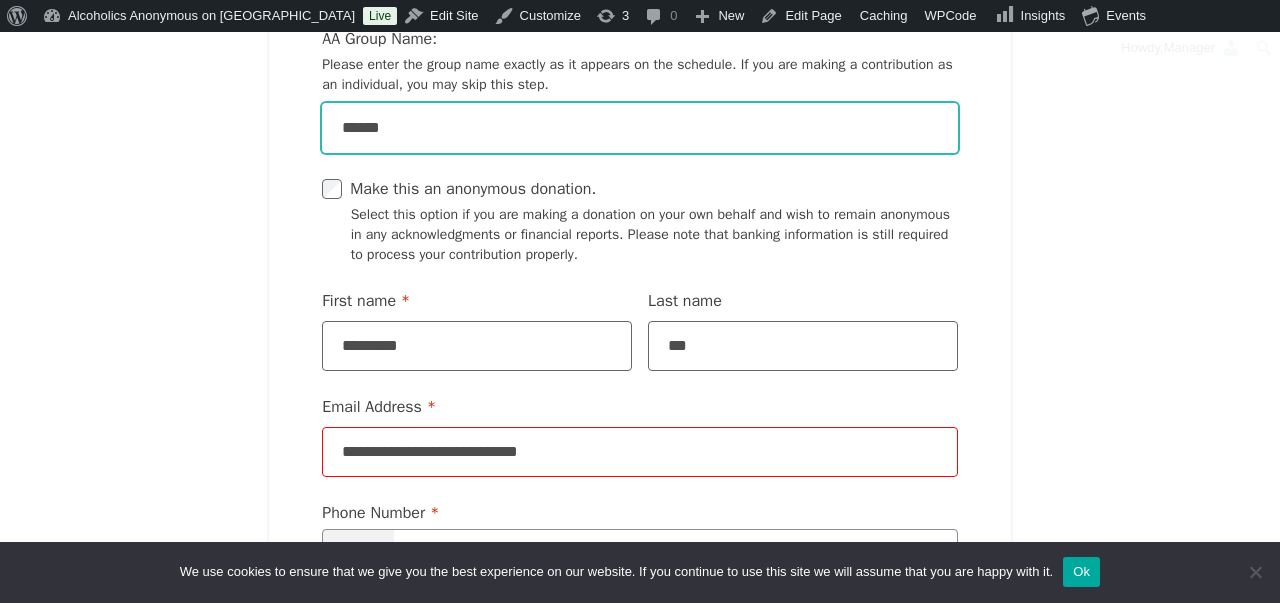 type on "**********" 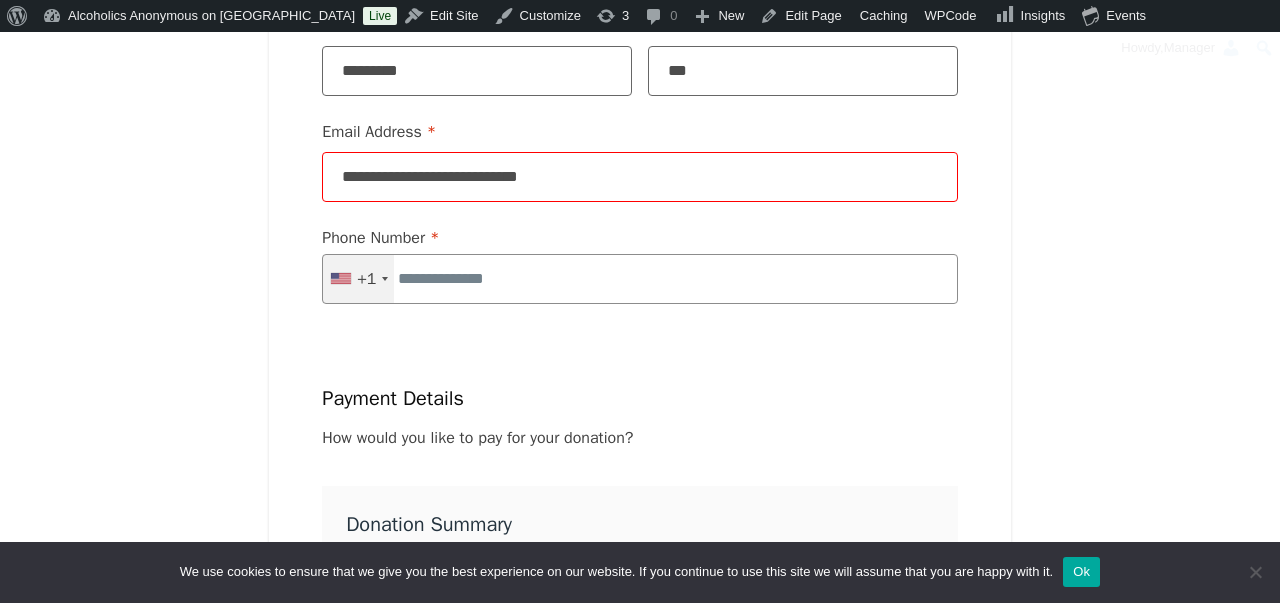 scroll, scrollTop: 2440, scrollLeft: 0, axis: vertical 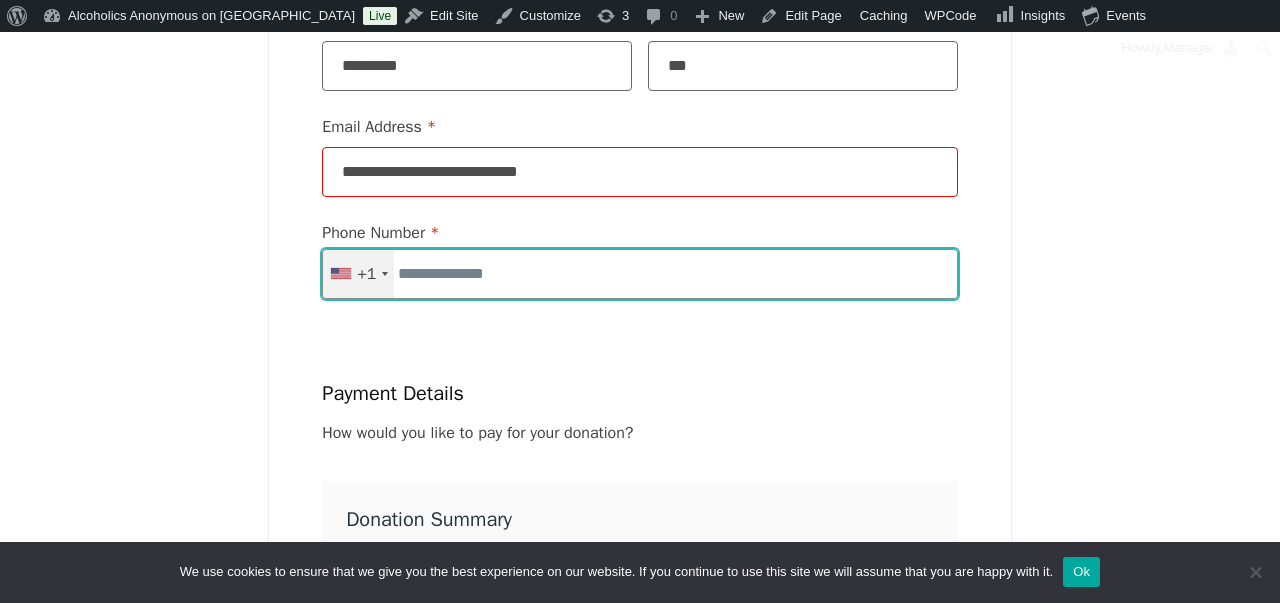 drag, startPoint x: 497, startPoint y: 303, endPoint x: 320, endPoint y: 294, distance: 177.22867 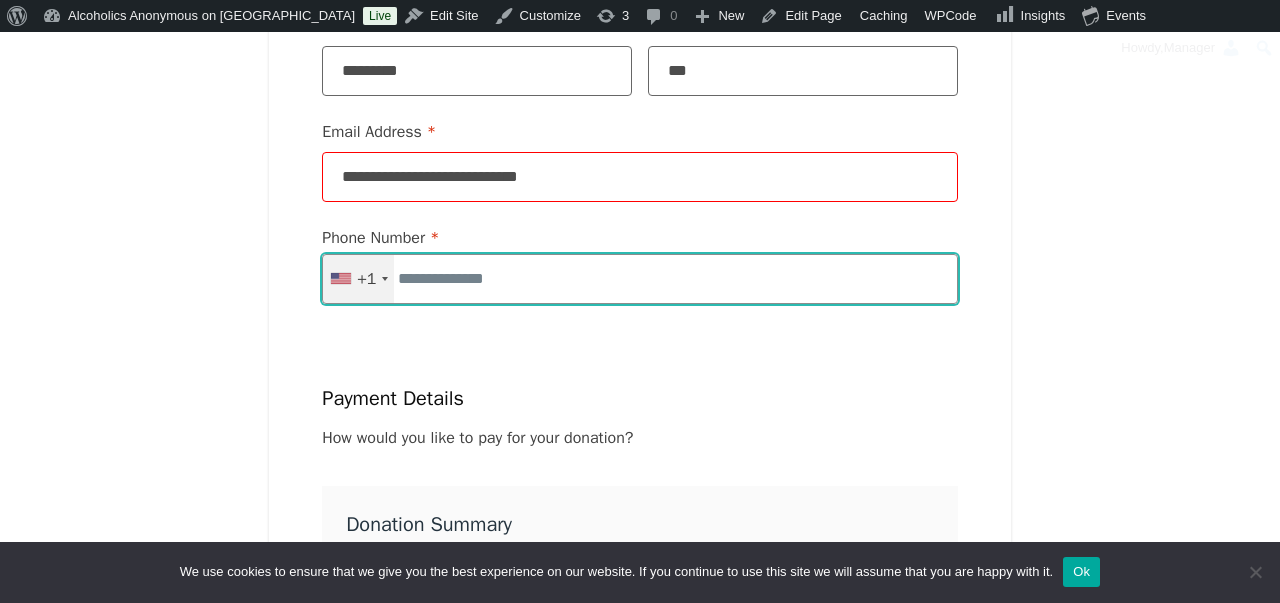 scroll, scrollTop: 2433, scrollLeft: 0, axis: vertical 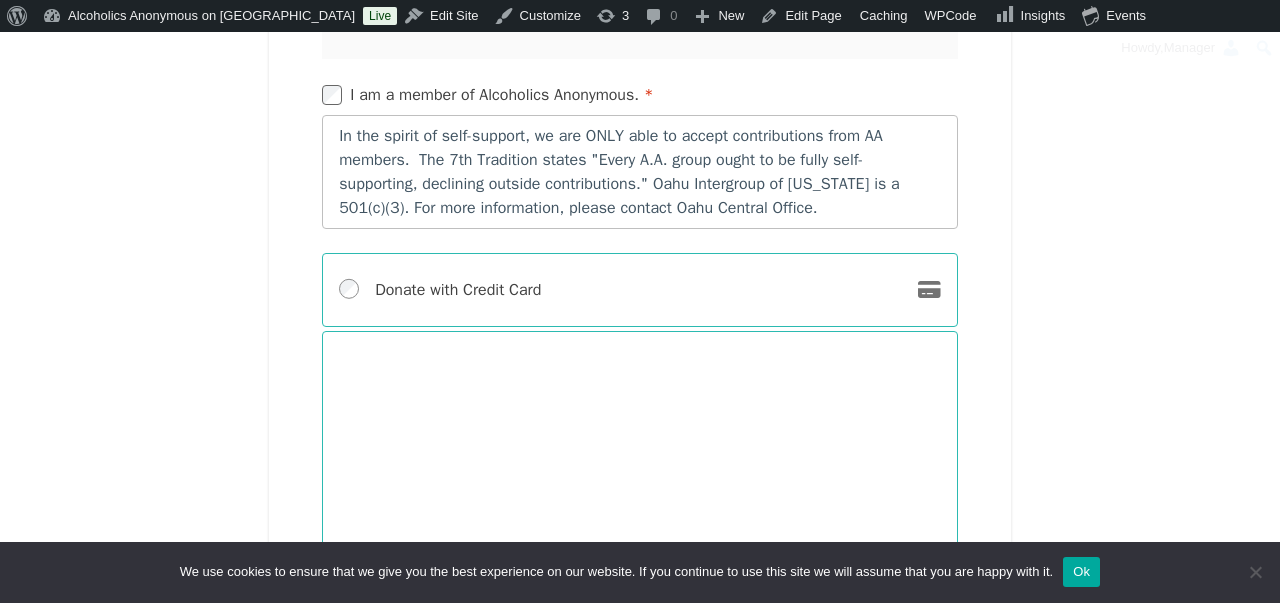 type on "**********" 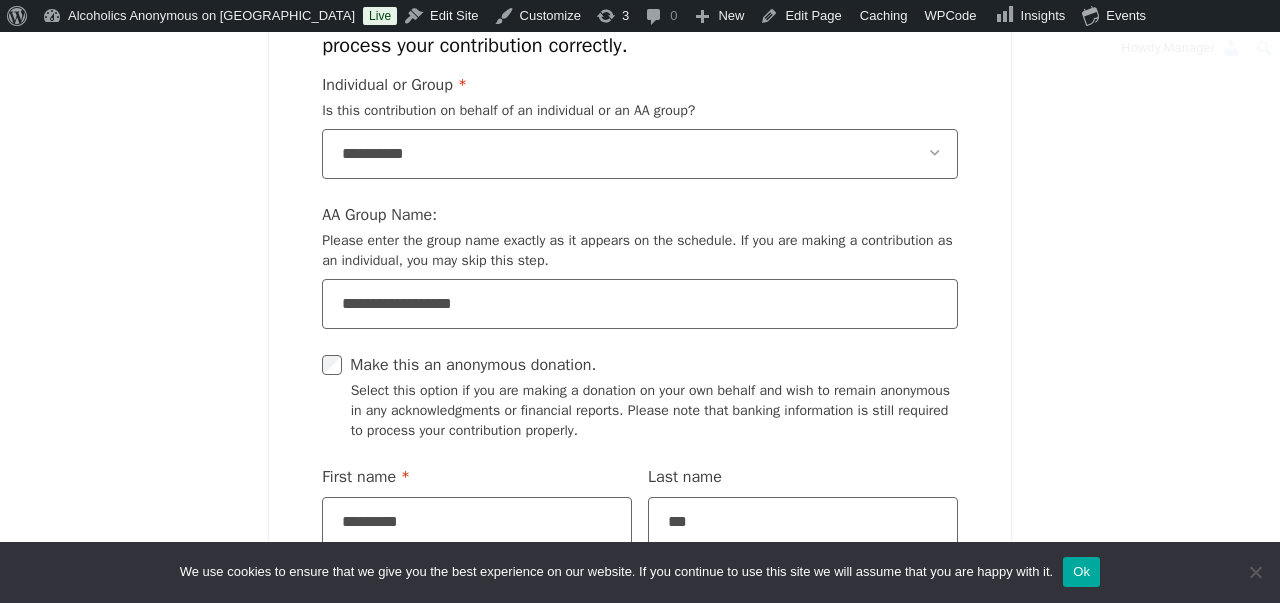 scroll, scrollTop: 1876, scrollLeft: 0, axis: vertical 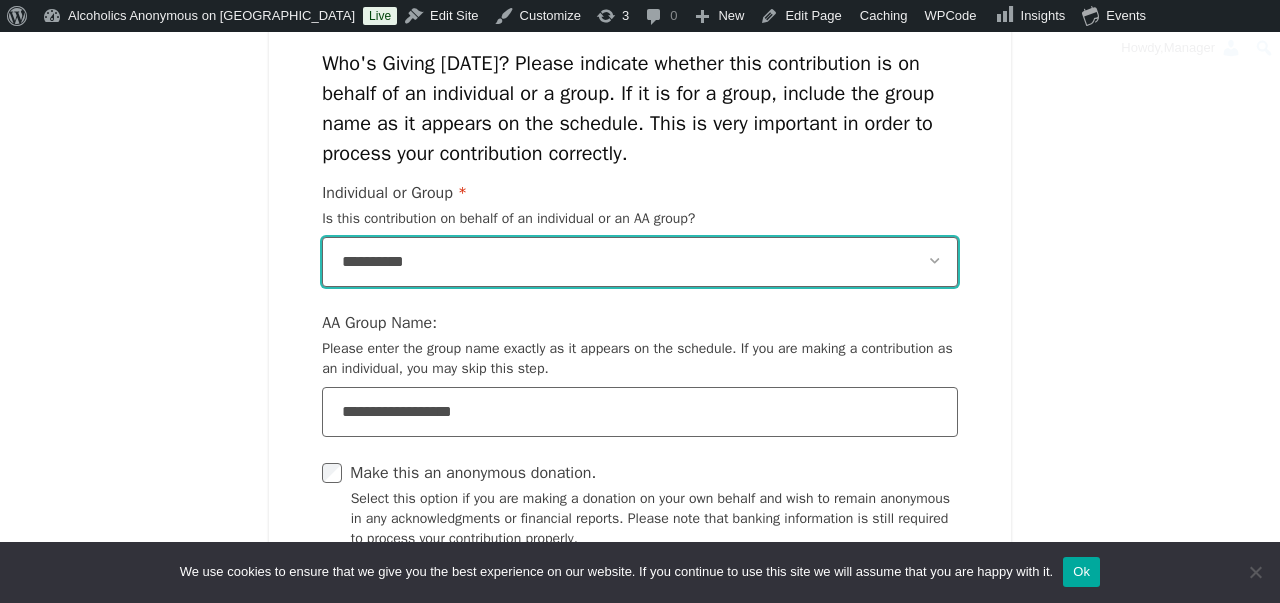 click on "**********" at bounding box center (640, 263) 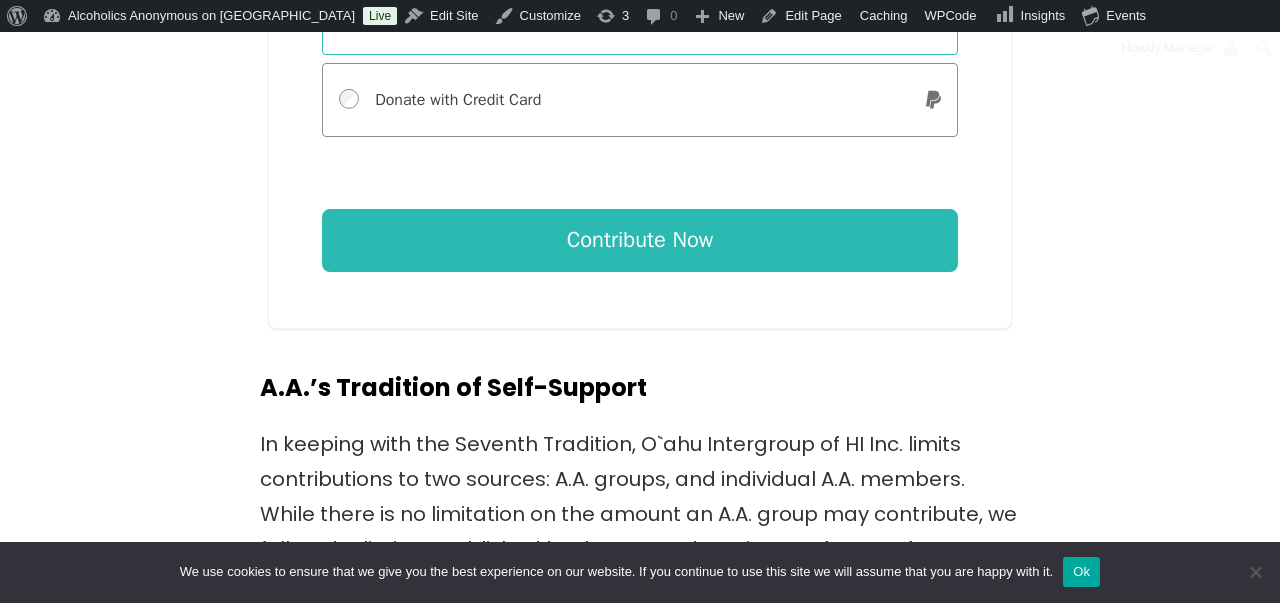 scroll, scrollTop: 3872, scrollLeft: 0, axis: vertical 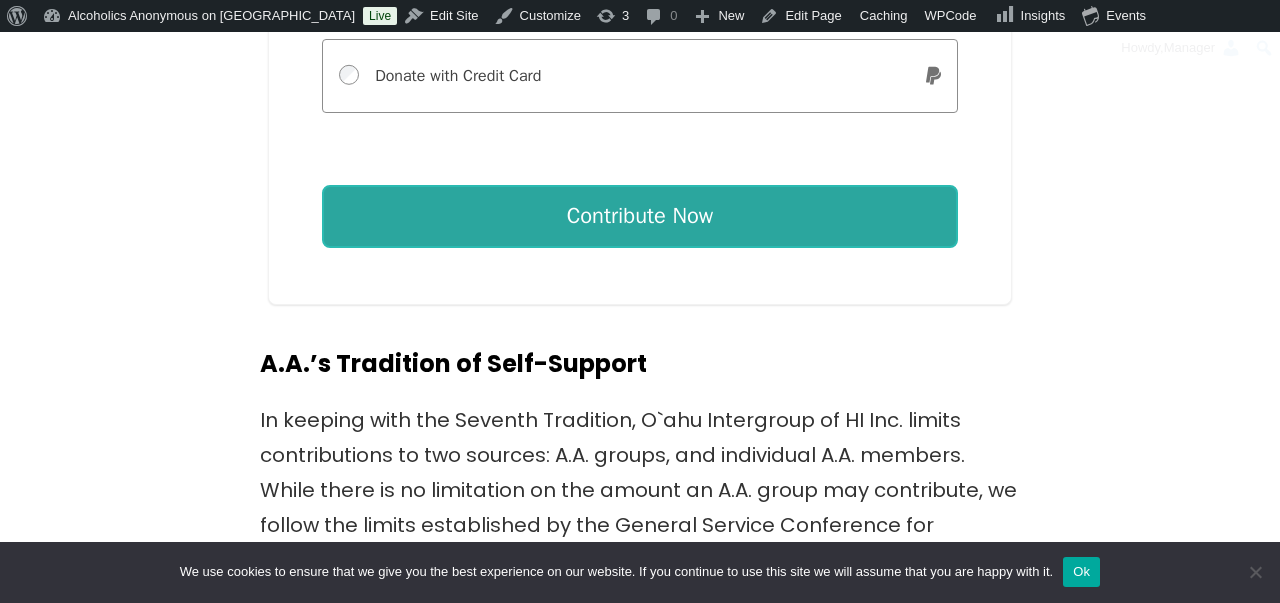 click on "Contribute Now" at bounding box center [640, 217] 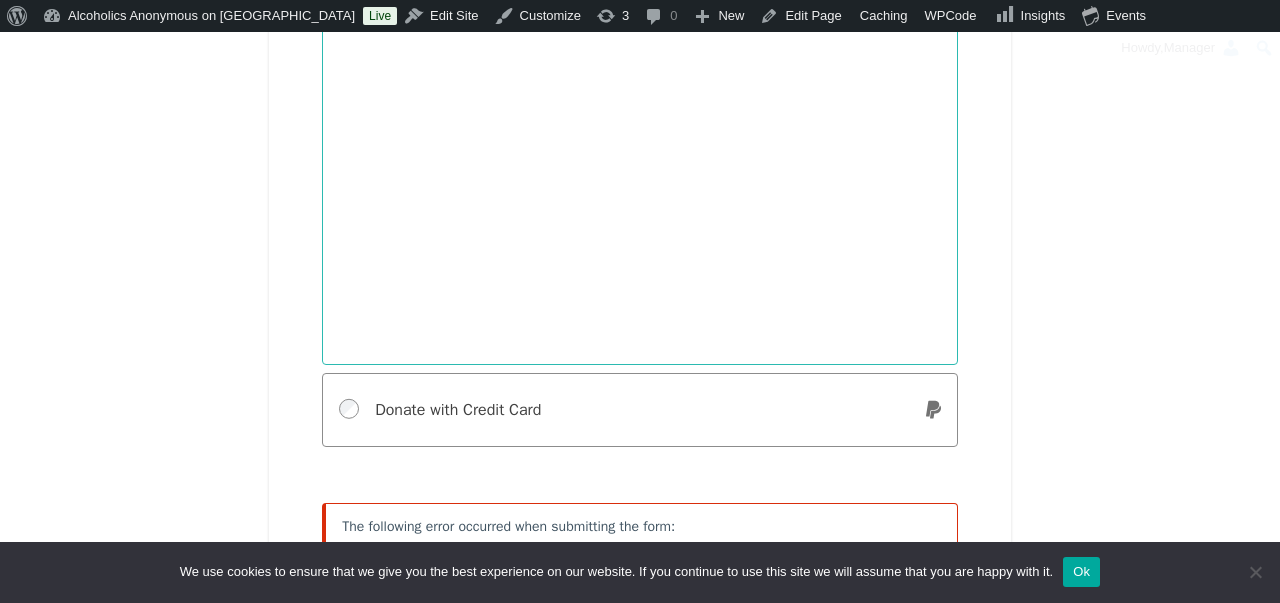 scroll, scrollTop: 3542, scrollLeft: 0, axis: vertical 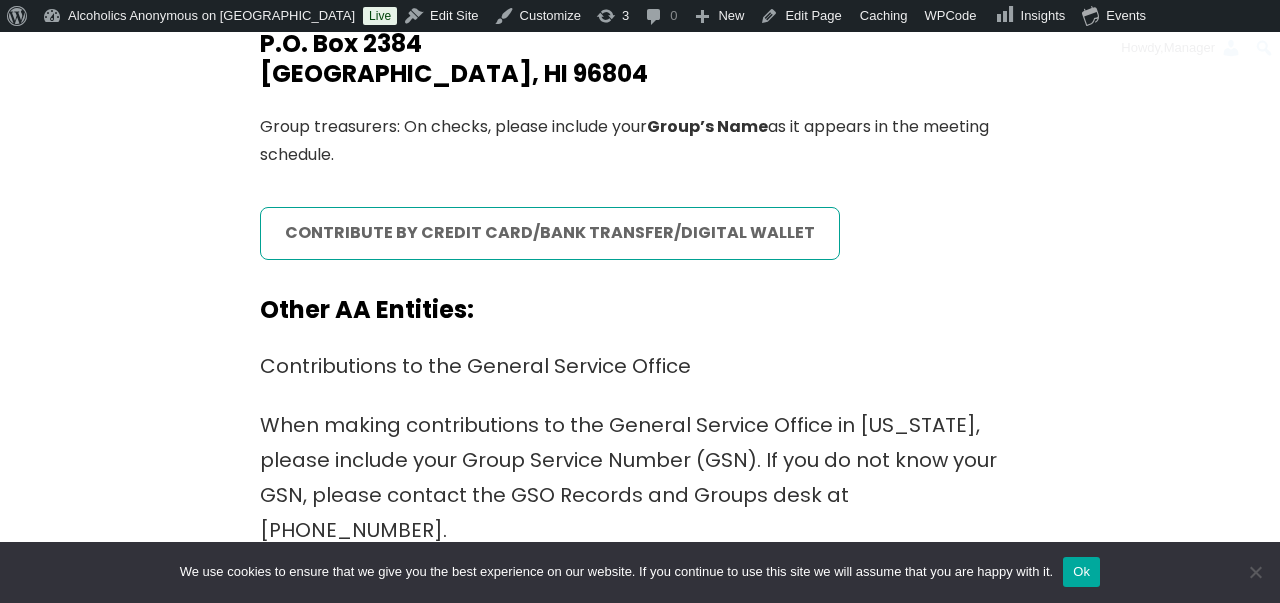 click on "contribute by credit card/bank transfer/digital wallet" at bounding box center [550, 233] 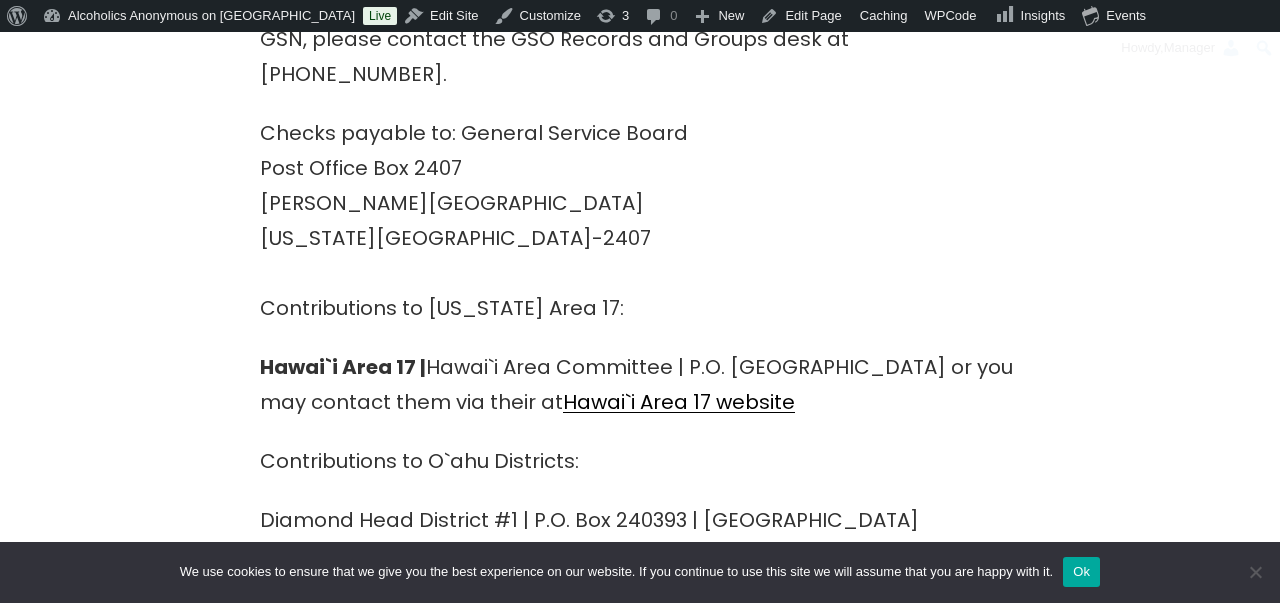 scroll, scrollTop: 1428, scrollLeft: 0, axis: vertical 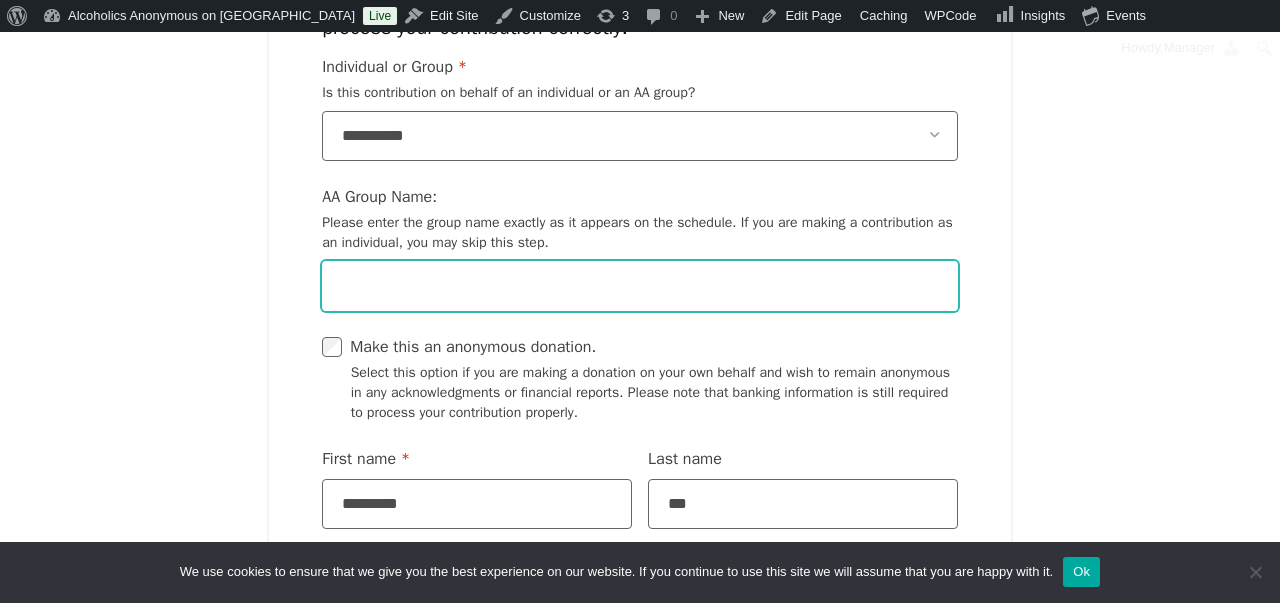 click on "AA Group Name: Please enter the group name exactly as it appears on the schedule. If you are making a contribution as an individual, you may skip this step." at bounding box center [640, 287] 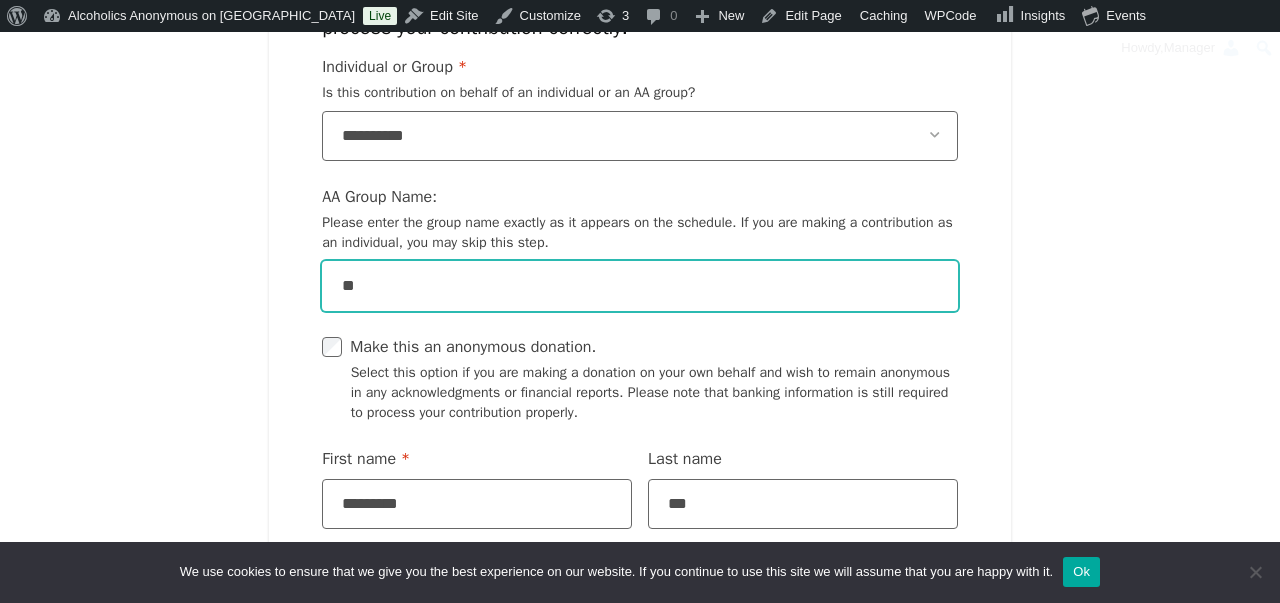 type on "*" 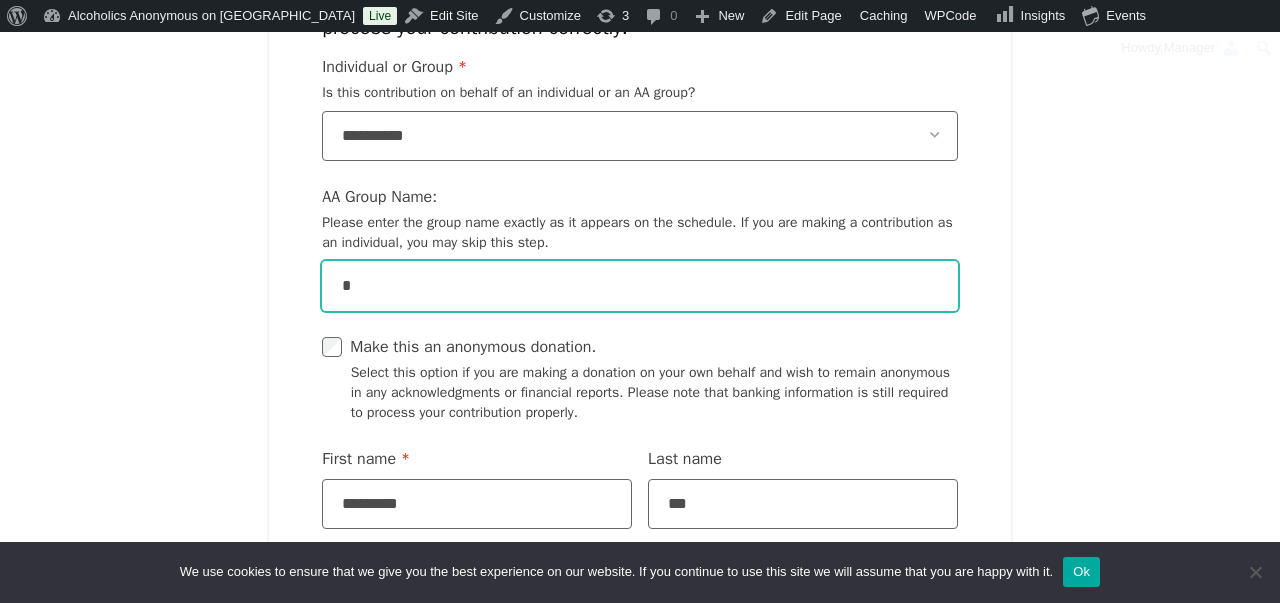 type 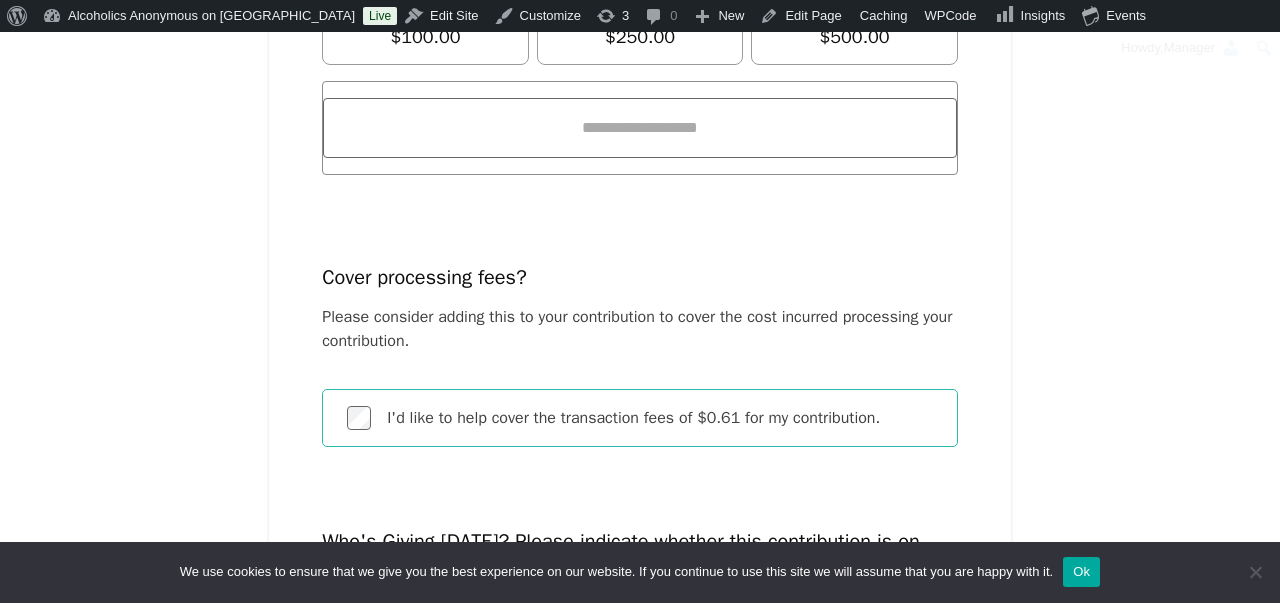 scroll, scrollTop: 1394, scrollLeft: 0, axis: vertical 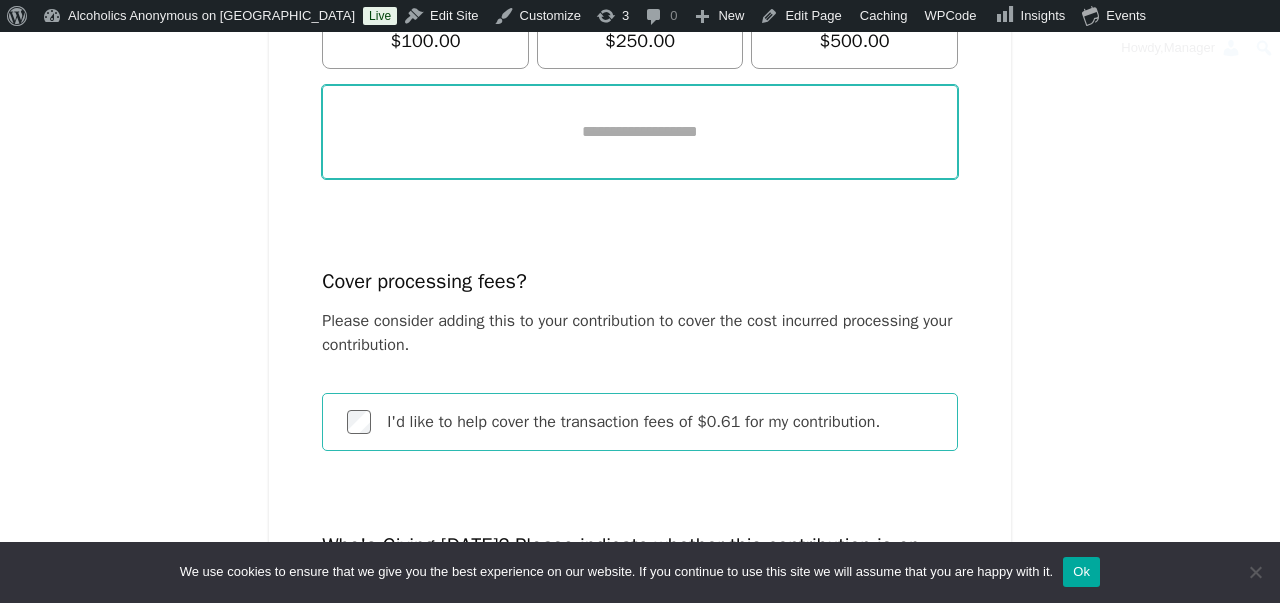 click at bounding box center (640, 132) 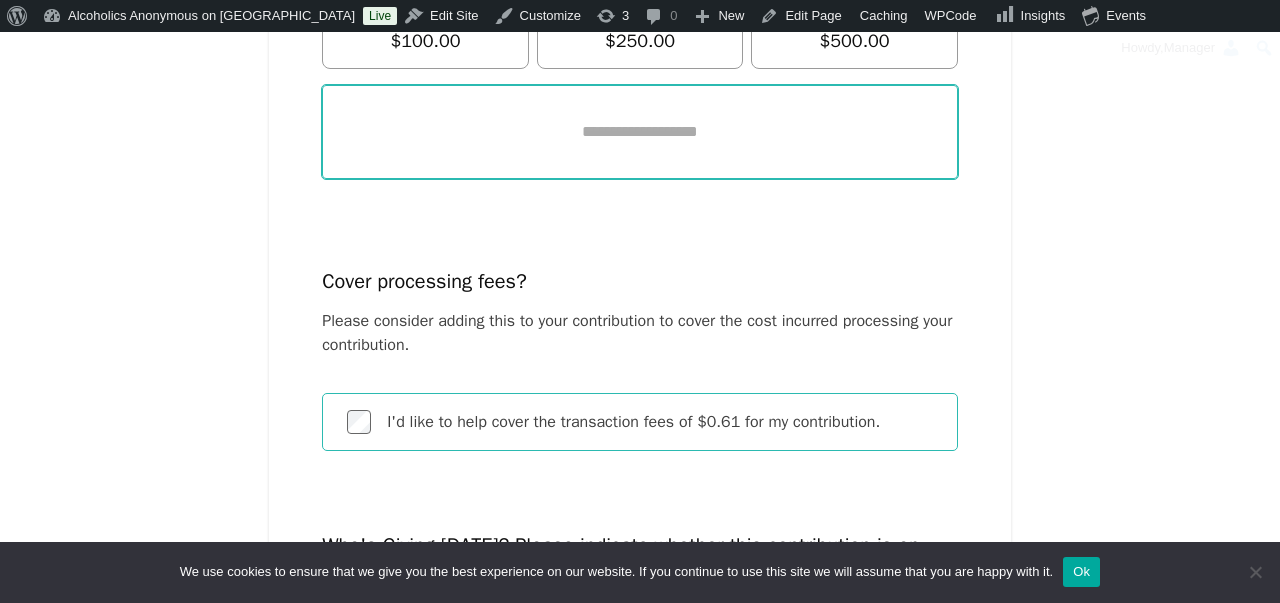 type on "*****" 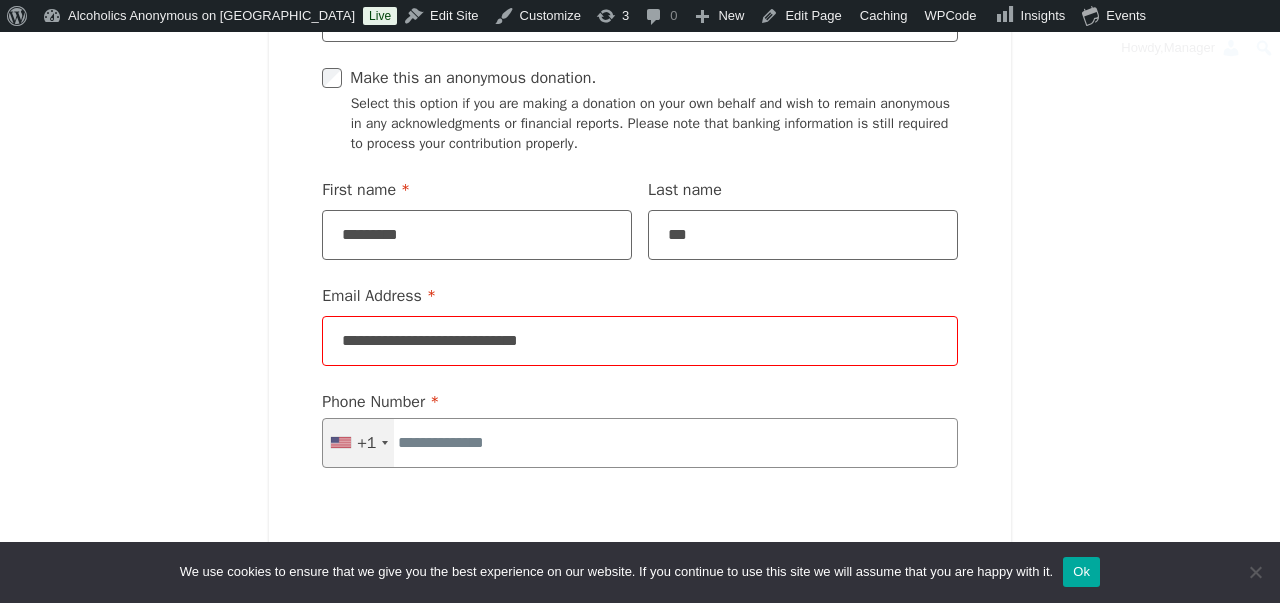 scroll, scrollTop: 2273, scrollLeft: 0, axis: vertical 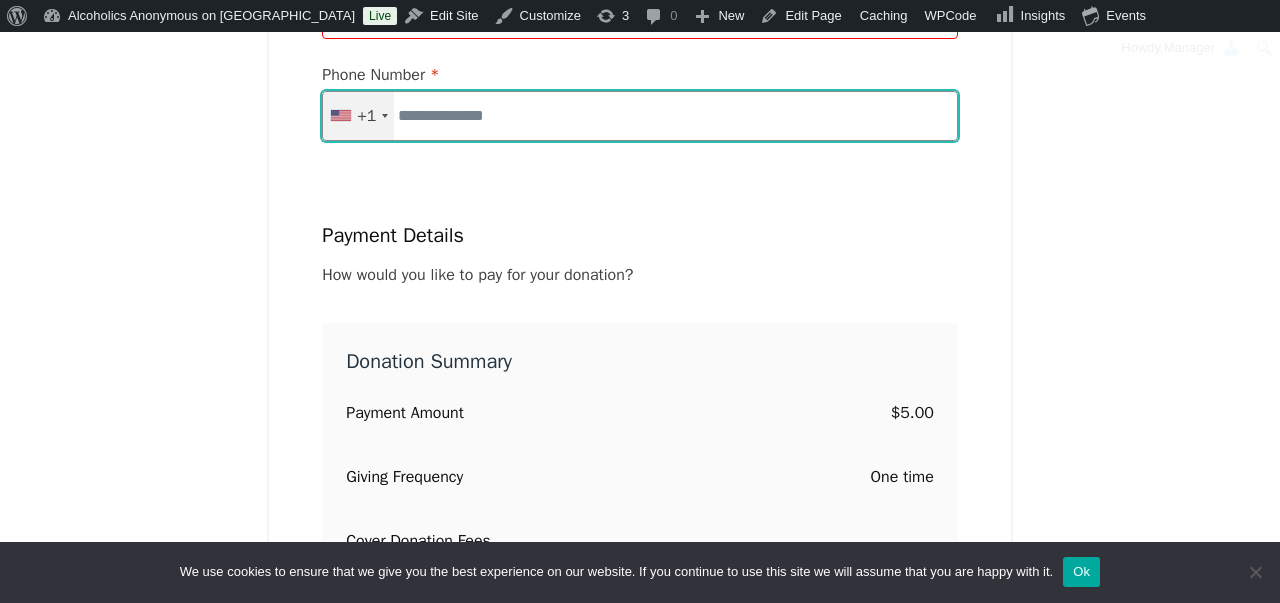 click on "Phone Number   * [GEOGRAPHIC_DATA] +1 +1 244 results found [GEOGRAPHIC_DATA] +93 [GEOGRAPHIC_DATA] +355 [GEOGRAPHIC_DATA] +213 [US_STATE] +1 [GEOGRAPHIC_DATA] +376 [GEOGRAPHIC_DATA] +244 [GEOGRAPHIC_DATA] +1 [GEOGRAPHIC_DATA] +1 [GEOGRAPHIC_DATA] +54 [GEOGRAPHIC_DATA] +374 [GEOGRAPHIC_DATA] +297 [DATE][GEOGRAPHIC_DATA] +247 [GEOGRAPHIC_DATA] +61 [GEOGRAPHIC_DATA] +43 [GEOGRAPHIC_DATA] +994 [GEOGRAPHIC_DATA] +1 [GEOGRAPHIC_DATA] +973 [GEOGRAPHIC_DATA] +880 [GEOGRAPHIC_DATA] +1 [GEOGRAPHIC_DATA] +375 [GEOGRAPHIC_DATA] +32 [GEOGRAPHIC_DATA] +501 [GEOGRAPHIC_DATA] +229 [GEOGRAPHIC_DATA] +1 [GEOGRAPHIC_DATA] +975 [GEOGRAPHIC_DATA] +591 [GEOGRAPHIC_DATA] +387 [GEOGRAPHIC_DATA] +267 [GEOGRAPHIC_DATA] +55 [GEOGRAPHIC_DATA] +246 [GEOGRAPHIC_DATA] [GEOGRAPHIC_DATA] +673 [GEOGRAPHIC_DATA] +359 [GEOGRAPHIC_DATA] +226 [GEOGRAPHIC_DATA] +257 [GEOGRAPHIC_DATA] +855 [GEOGRAPHIC_DATA] +237 [GEOGRAPHIC_DATA] +1 [GEOGRAPHIC_DATA] +238 [GEOGRAPHIC_DATA] [GEOGRAPHIC_DATA] +599 [GEOGRAPHIC_DATA] +1 [GEOGRAPHIC_DATA] +236 [GEOGRAPHIC_DATA] +235 [GEOGRAPHIC_DATA] +56 [GEOGRAPHIC_DATA] +86 [GEOGRAPHIC_DATA] +61 [GEOGRAPHIC_DATA] +61 [GEOGRAPHIC_DATA] +57 [GEOGRAPHIC_DATA] +269 [GEOGRAPHIC_DATA], [GEOGRAPHIC_DATA] +243 [GEOGRAPHIC_DATA], [GEOGRAPHIC_DATA]242 [GEOGRAPHIC_DATA] +682 [GEOGRAPHIC_DATA] +506 [GEOGRAPHIC_DATA] +225 [GEOGRAPHIC_DATA]/[GEOGRAPHIC_DATA] +385 [GEOGRAPHIC_DATA] +53 [GEOGRAPHIC_DATA] +599 [GEOGRAPHIC_DATA] +357 [GEOGRAPHIC_DATA] +420 [GEOGRAPHIC_DATA] +45 [GEOGRAPHIC_DATA] +253" at bounding box center (640, 117) 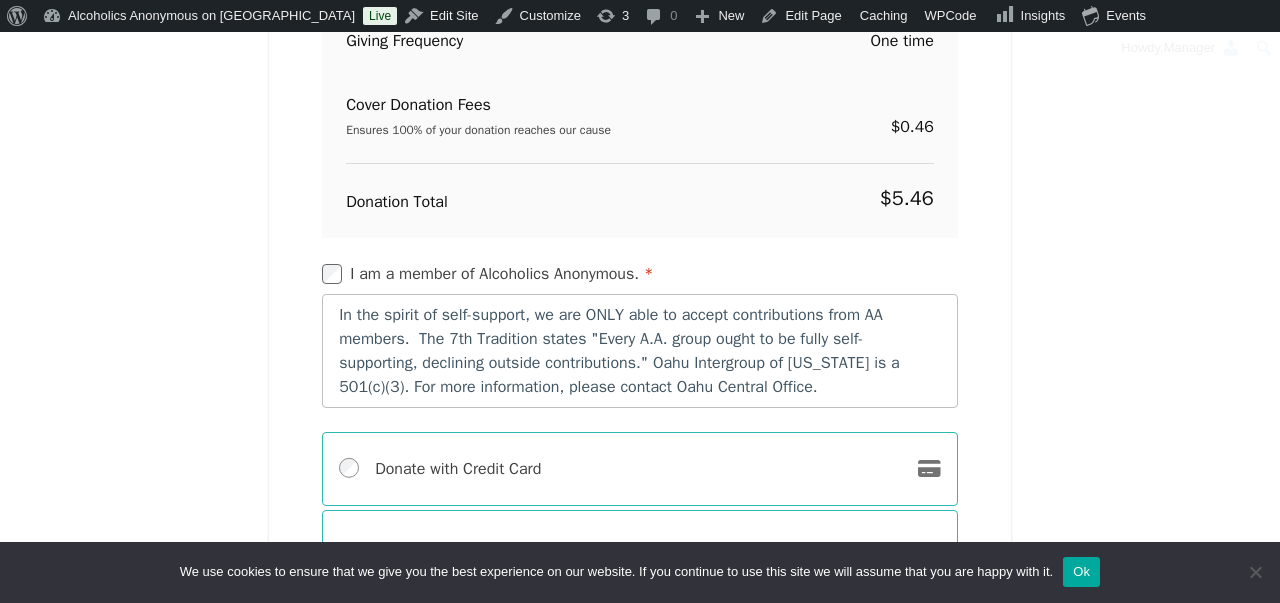 scroll, scrollTop: 3044, scrollLeft: 0, axis: vertical 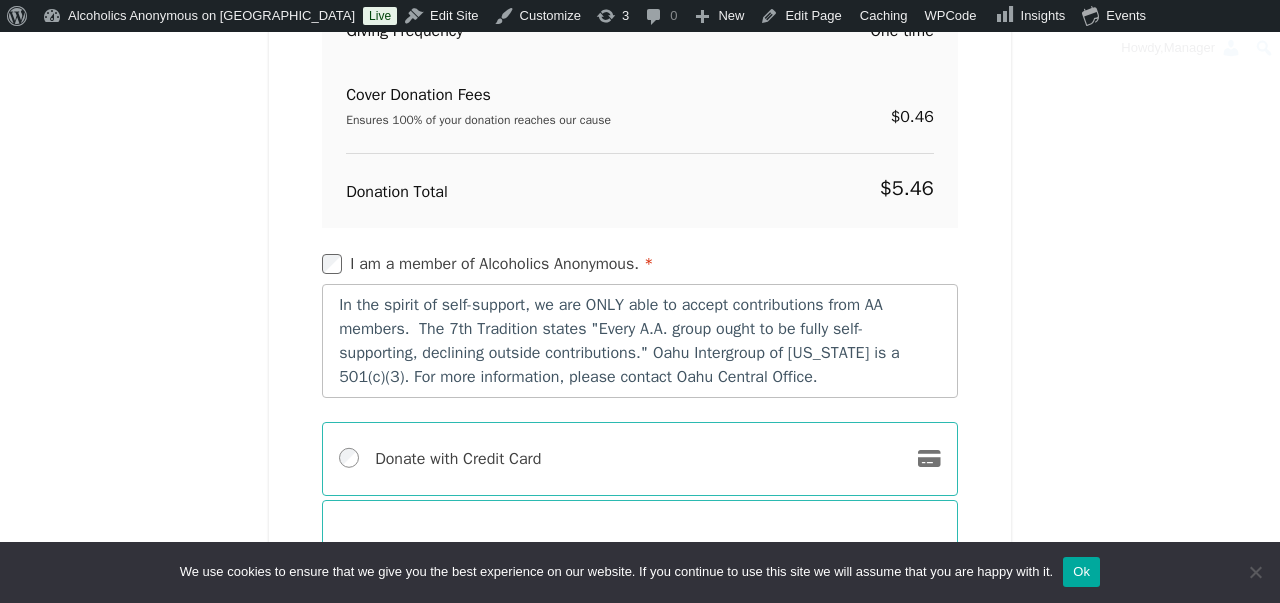type on "**********" 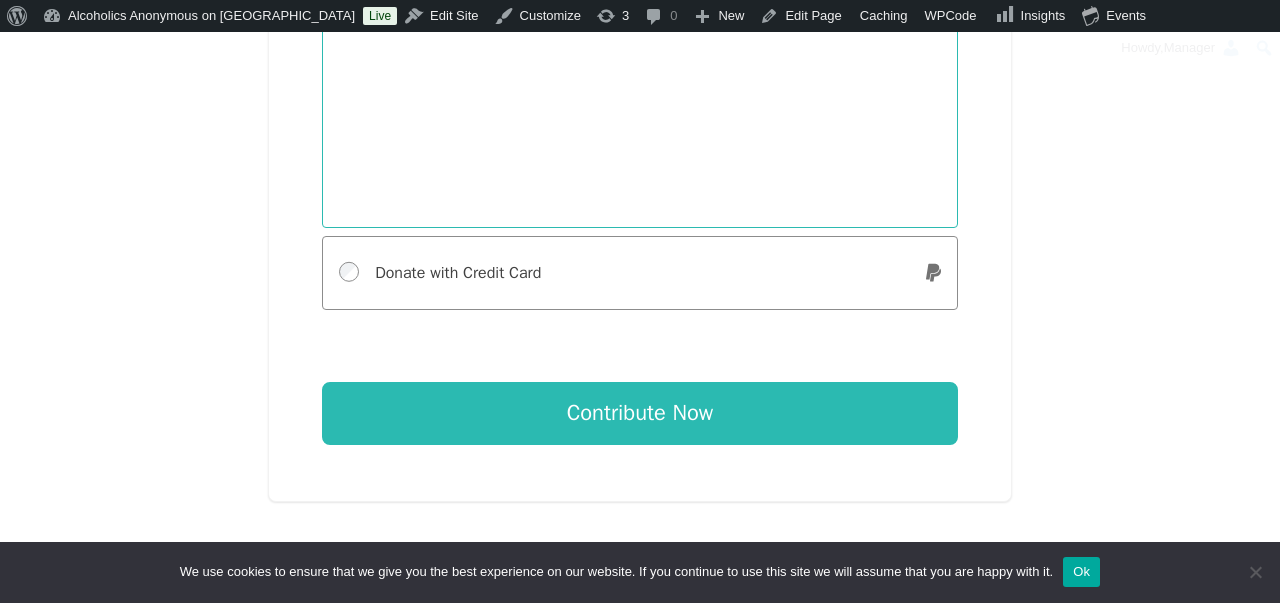 scroll, scrollTop: 3700, scrollLeft: 0, axis: vertical 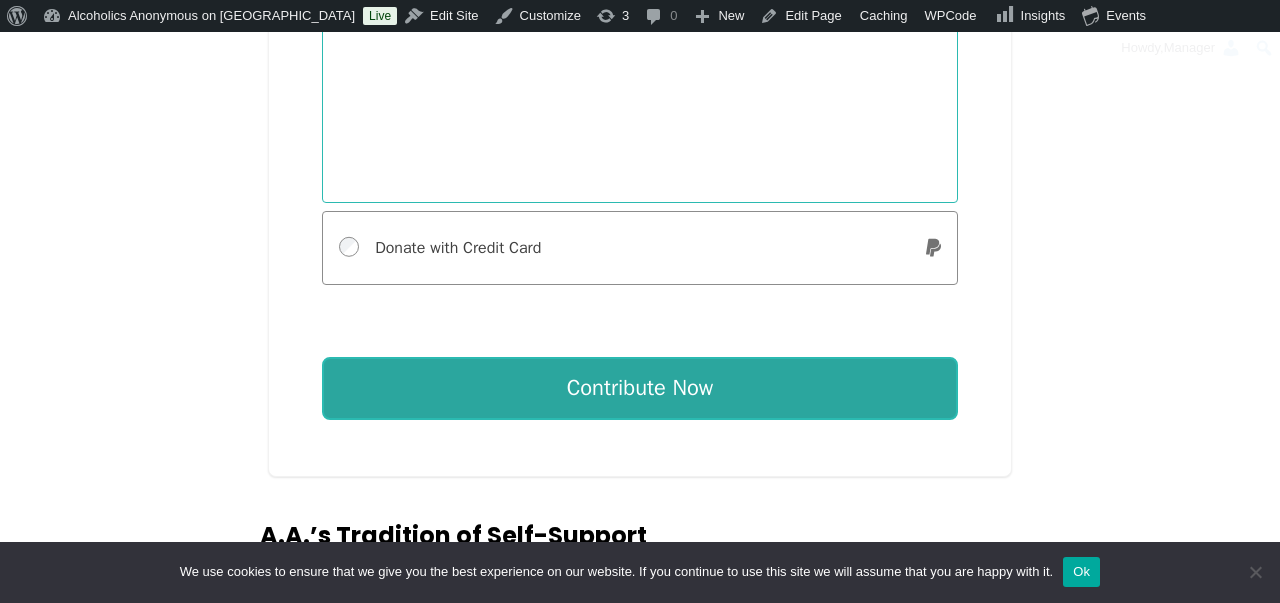 click on "Contribute Now" at bounding box center (640, 389) 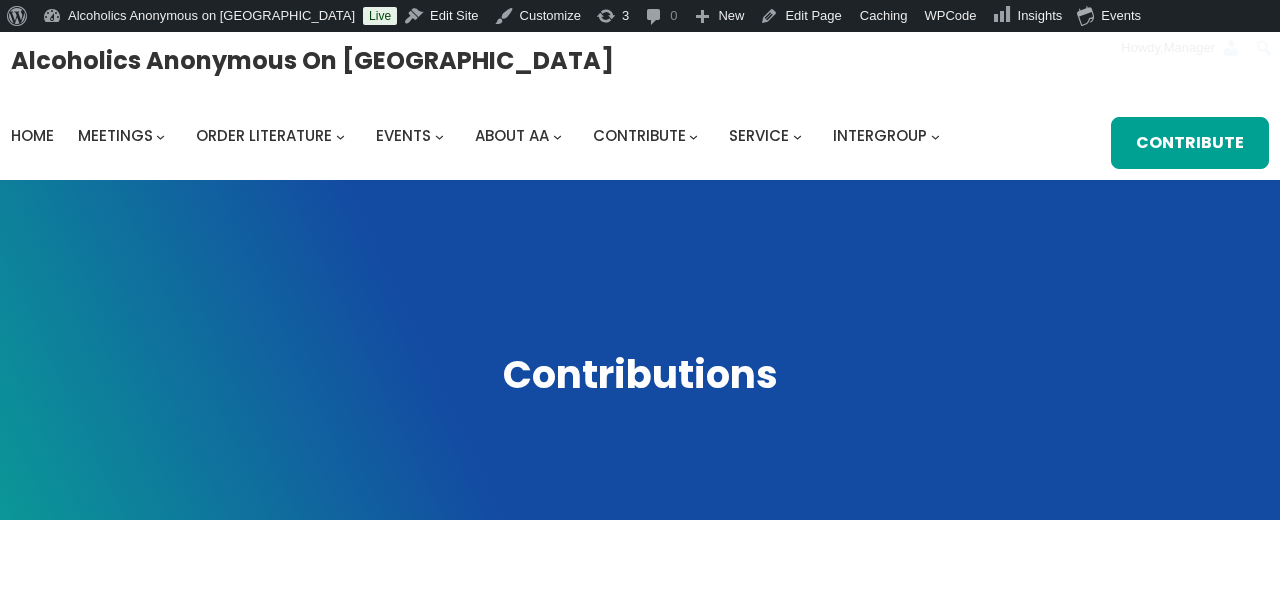 scroll, scrollTop: 164, scrollLeft: 0, axis: vertical 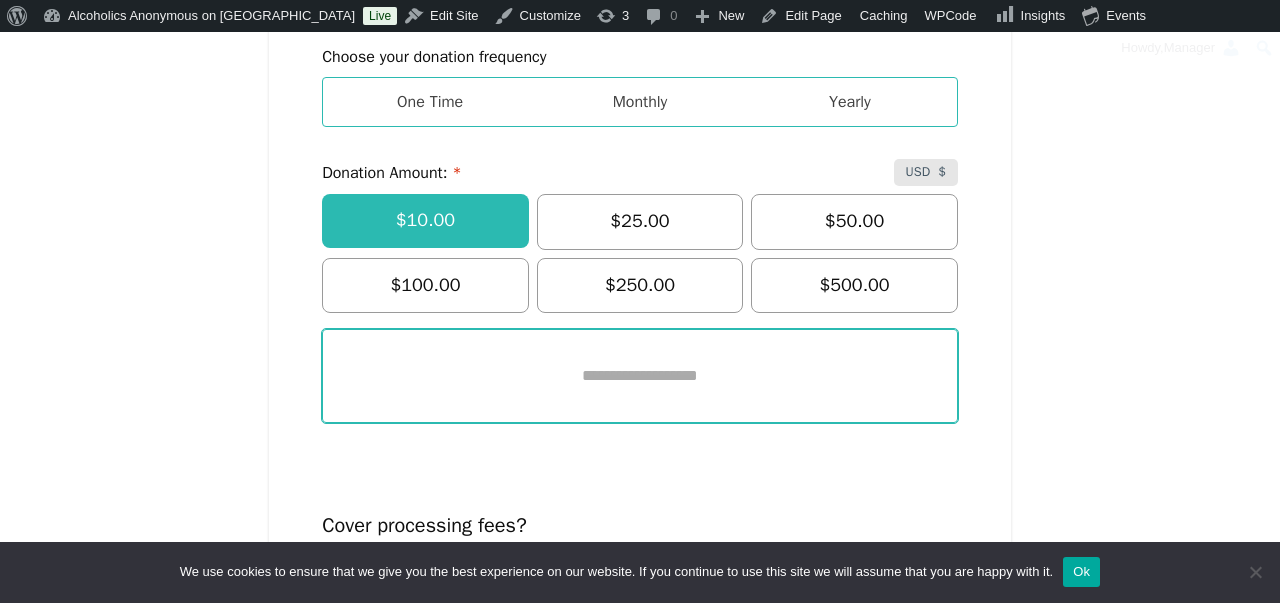 click at bounding box center [640, 376] 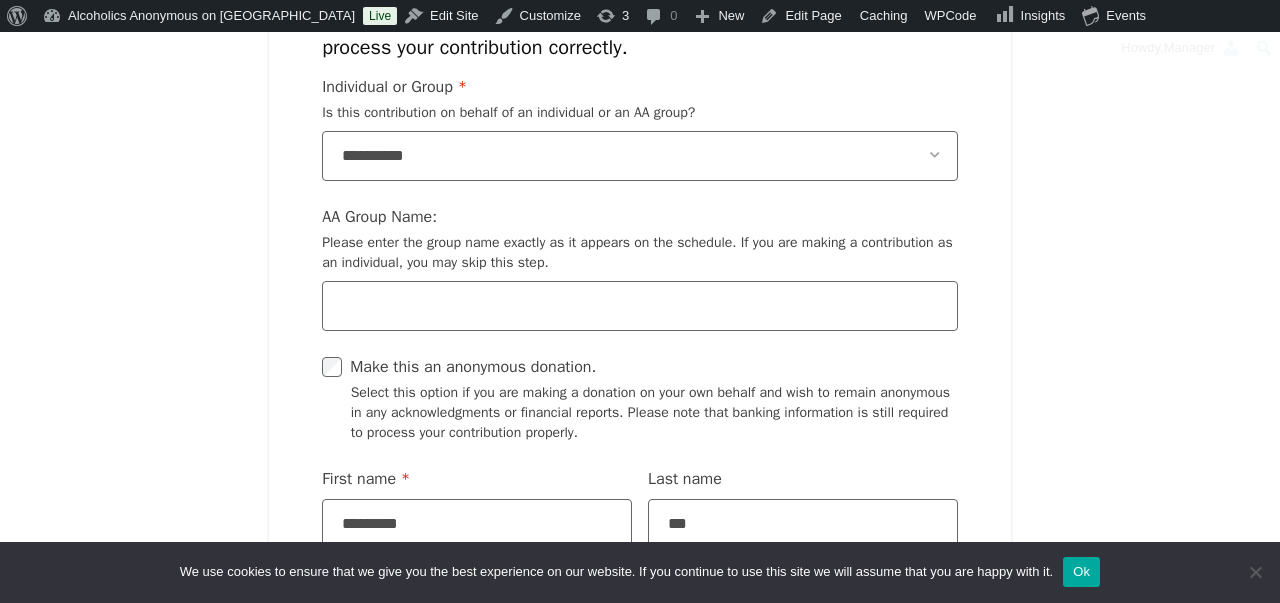 scroll, scrollTop: 1983, scrollLeft: 0, axis: vertical 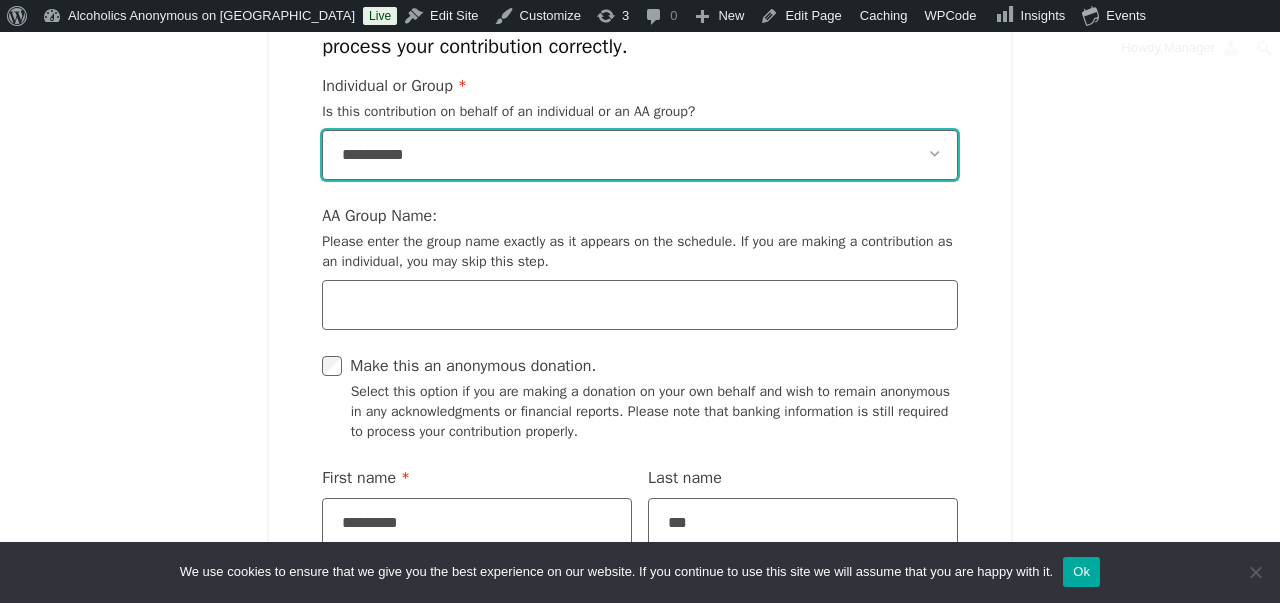 click on "**********" at bounding box center [640, 156] 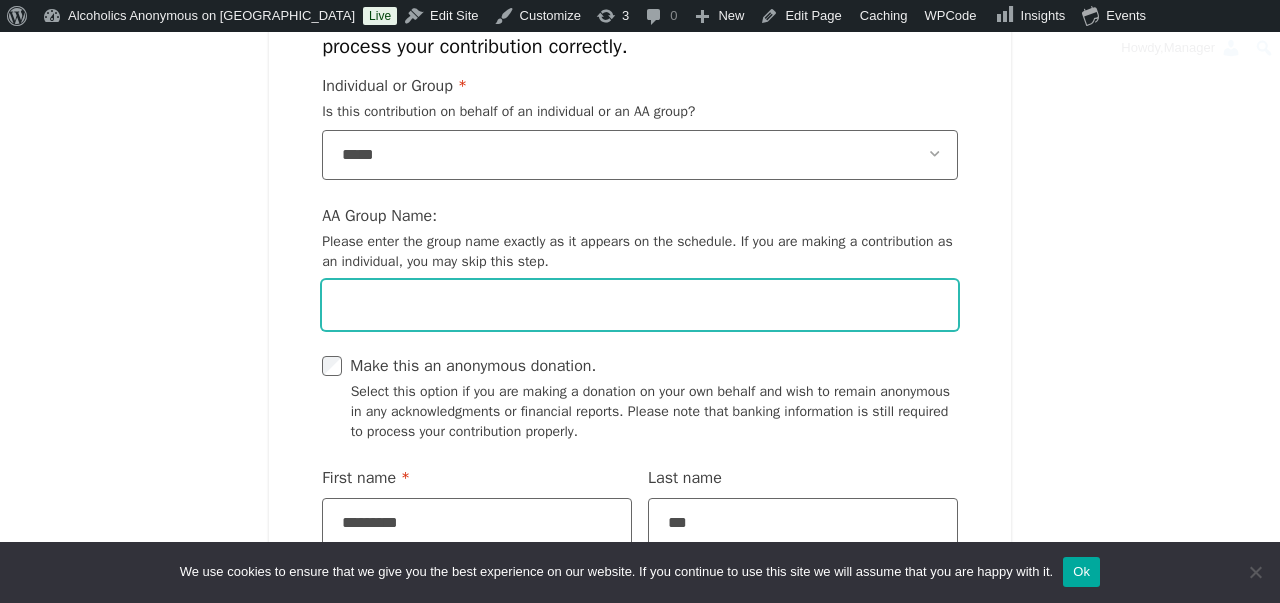 click on "AA Group Name: Please enter the group name exactly as it appears on the schedule. If you are making a contribution as an individual, you may skip this step." at bounding box center (640, 306) 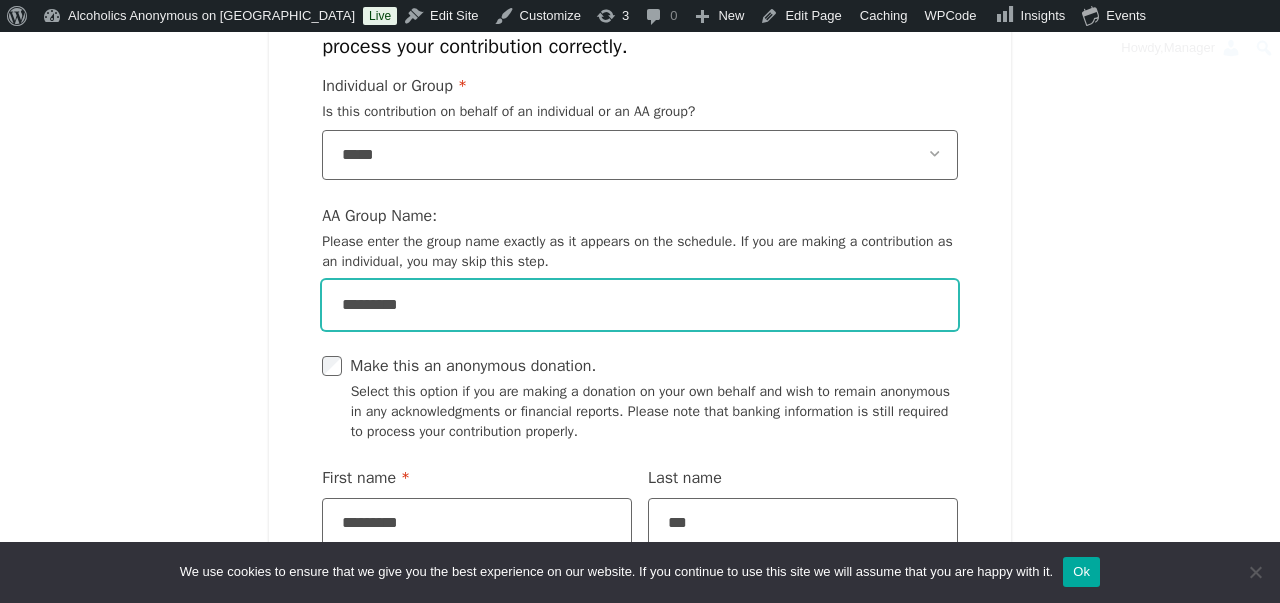 type on "**********" 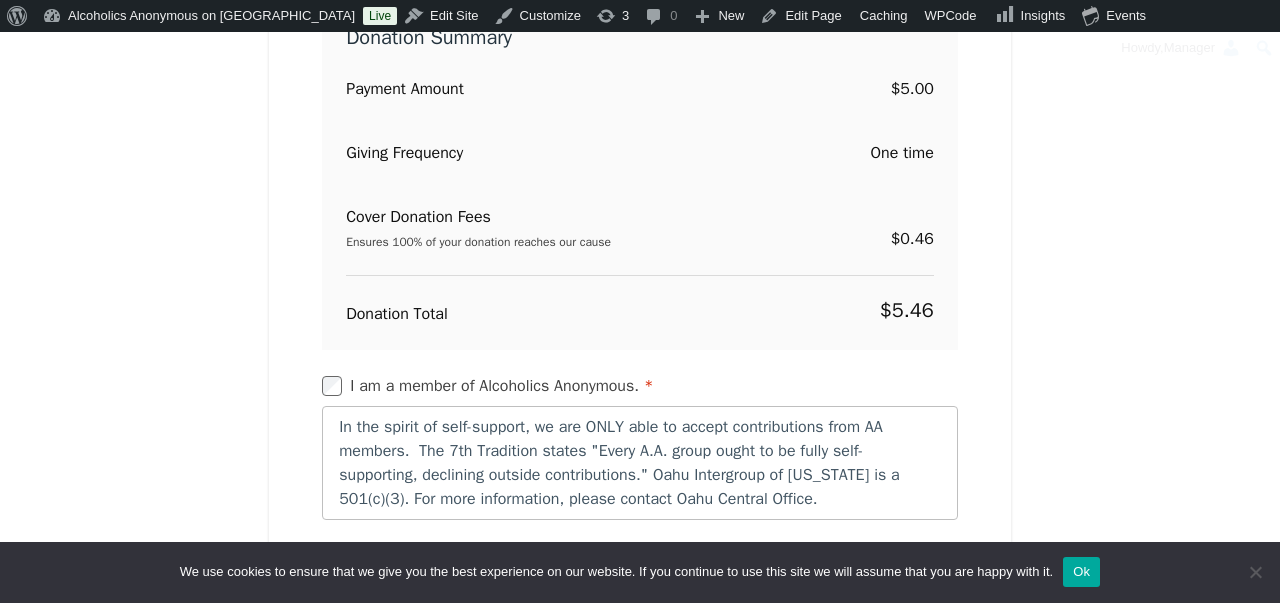 scroll, scrollTop: 2923, scrollLeft: 0, axis: vertical 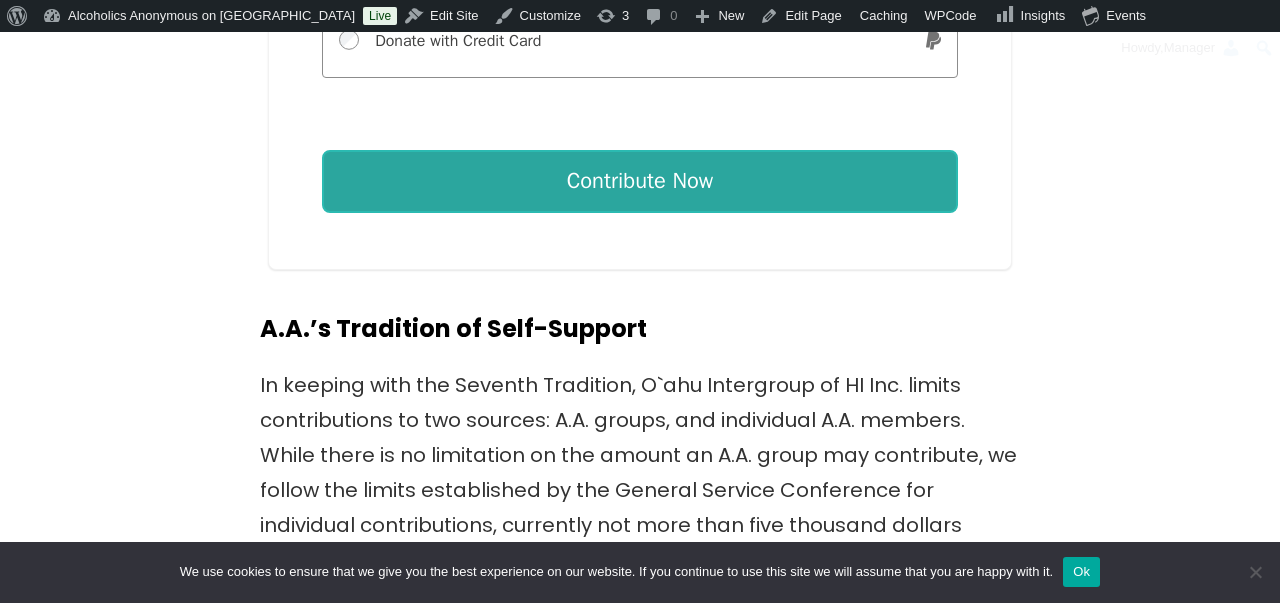 click on "Contribute Now" at bounding box center [640, 182] 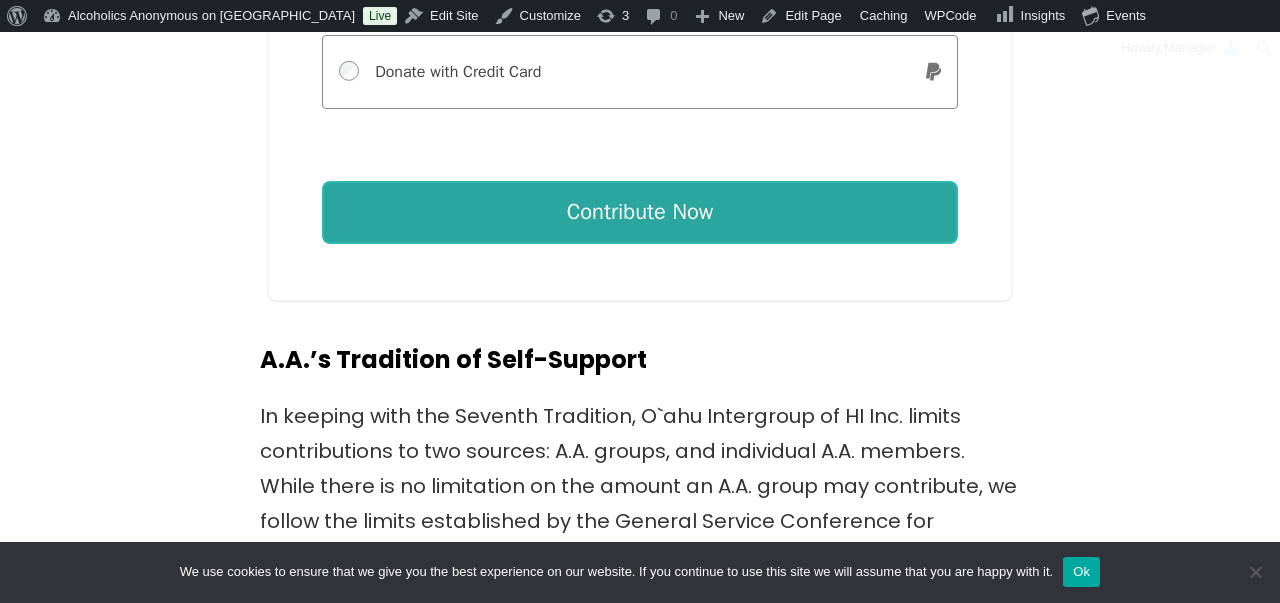 click on "Contribute Now" at bounding box center [640, 213] 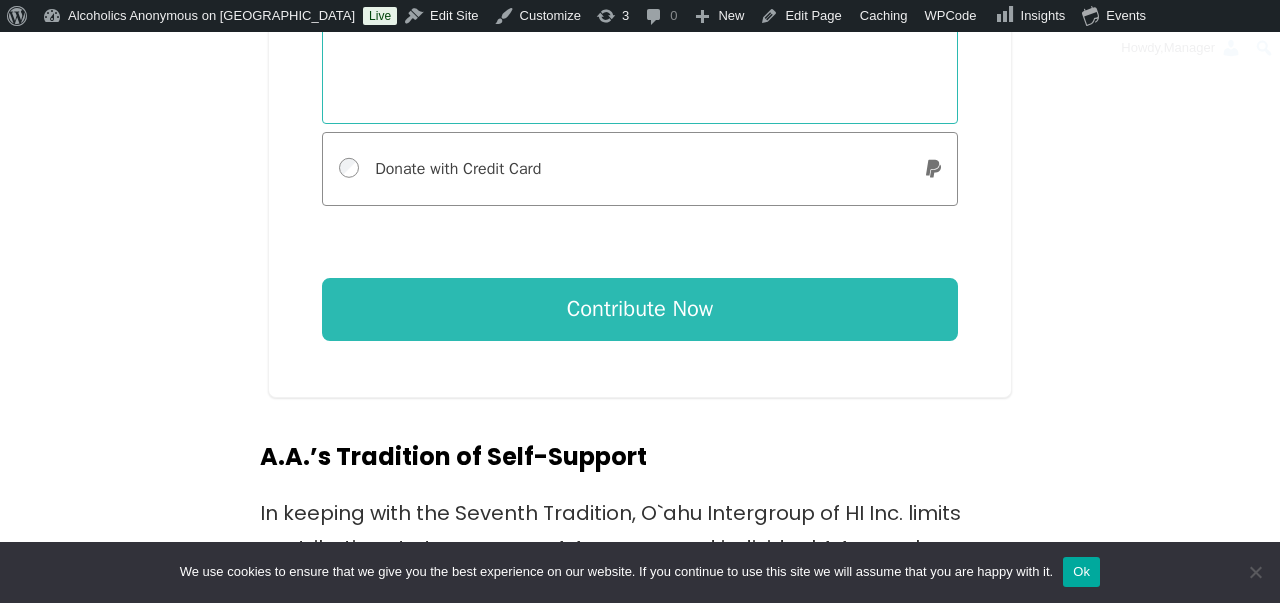 scroll, scrollTop: 3819, scrollLeft: 0, axis: vertical 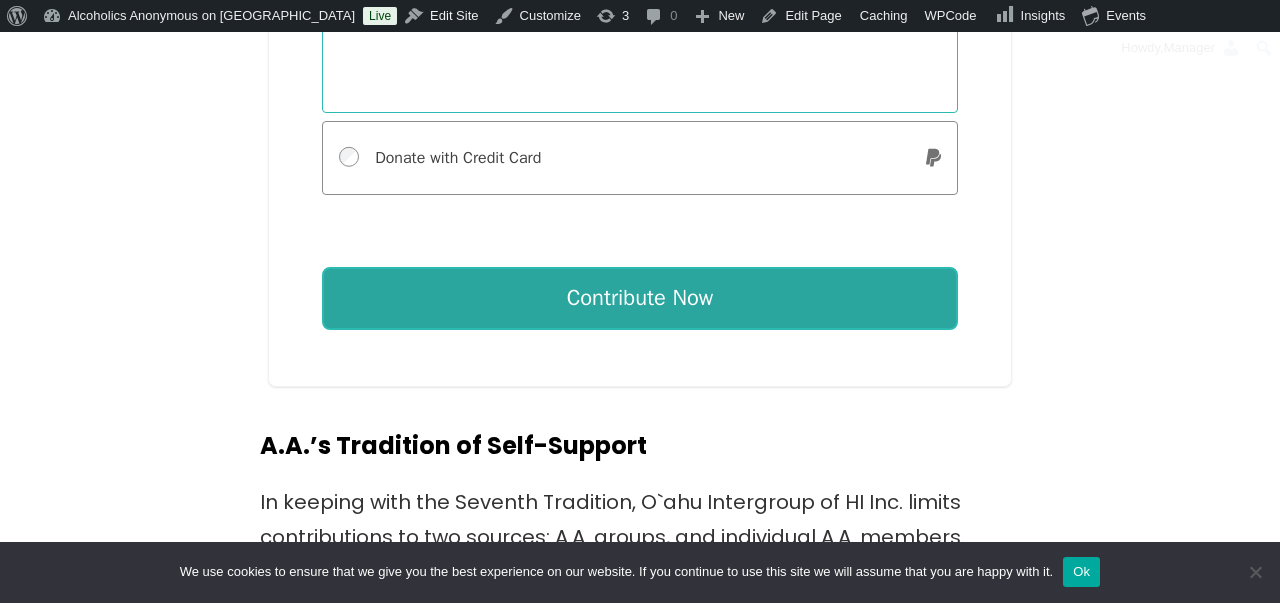 click on "Contribute Now" at bounding box center (640, 299) 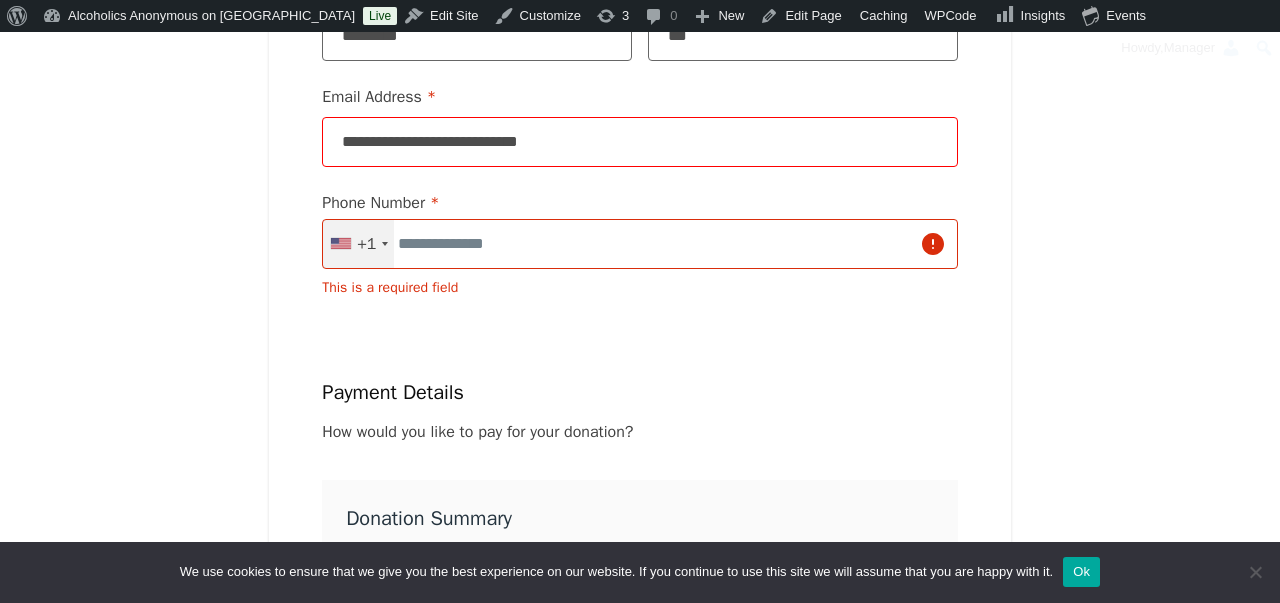 scroll, scrollTop: 2468, scrollLeft: 0, axis: vertical 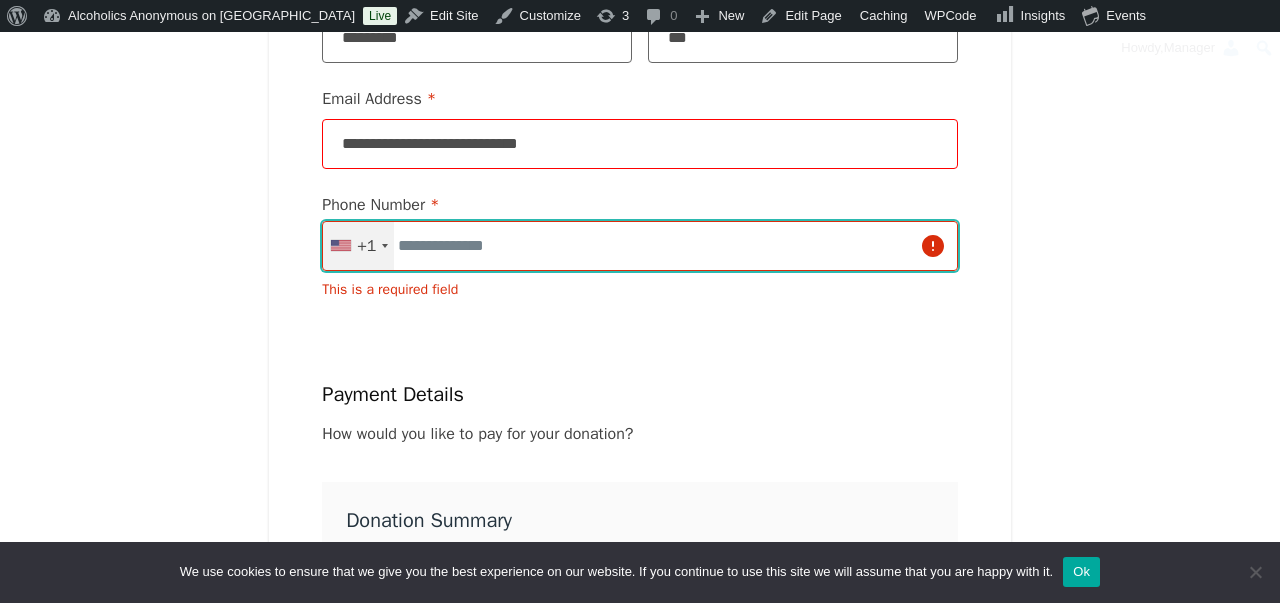 click on "Phone Number   * [GEOGRAPHIC_DATA] +1 +1 244 results found [GEOGRAPHIC_DATA] +93 [GEOGRAPHIC_DATA] +355 [GEOGRAPHIC_DATA] +213 [US_STATE] +1 [GEOGRAPHIC_DATA] +376 [GEOGRAPHIC_DATA] +244 [GEOGRAPHIC_DATA] +1 [GEOGRAPHIC_DATA] +1 [GEOGRAPHIC_DATA] +54 [GEOGRAPHIC_DATA] +374 [GEOGRAPHIC_DATA] +297 [DATE][GEOGRAPHIC_DATA] +247 [GEOGRAPHIC_DATA] +61 [GEOGRAPHIC_DATA] +43 [GEOGRAPHIC_DATA] +994 [GEOGRAPHIC_DATA] +1 [GEOGRAPHIC_DATA] +973 [GEOGRAPHIC_DATA] +880 [GEOGRAPHIC_DATA] +1 [GEOGRAPHIC_DATA] +375 [GEOGRAPHIC_DATA] +32 [GEOGRAPHIC_DATA] +501 [GEOGRAPHIC_DATA] +229 [GEOGRAPHIC_DATA] +1 [GEOGRAPHIC_DATA] +975 [GEOGRAPHIC_DATA] +591 [GEOGRAPHIC_DATA] +387 [GEOGRAPHIC_DATA] +267 [GEOGRAPHIC_DATA] +55 [GEOGRAPHIC_DATA] +246 [GEOGRAPHIC_DATA] [GEOGRAPHIC_DATA] +673 [GEOGRAPHIC_DATA] +359 [GEOGRAPHIC_DATA] +226 [GEOGRAPHIC_DATA] +257 [GEOGRAPHIC_DATA] +855 [GEOGRAPHIC_DATA] +237 [GEOGRAPHIC_DATA] +1 [GEOGRAPHIC_DATA] +238 [GEOGRAPHIC_DATA] [GEOGRAPHIC_DATA] +599 [GEOGRAPHIC_DATA] +1 [GEOGRAPHIC_DATA] +236 [GEOGRAPHIC_DATA] +235 [GEOGRAPHIC_DATA] +56 [GEOGRAPHIC_DATA] +86 [GEOGRAPHIC_DATA] +61 [GEOGRAPHIC_DATA] +61 [GEOGRAPHIC_DATA] +57 [GEOGRAPHIC_DATA] +269 [GEOGRAPHIC_DATA], [GEOGRAPHIC_DATA] +243 [GEOGRAPHIC_DATA], [GEOGRAPHIC_DATA]242 [GEOGRAPHIC_DATA] +682 [GEOGRAPHIC_DATA] +506 [GEOGRAPHIC_DATA] +225 [GEOGRAPHIC_DATA]/[GEOGRAPHIC_DATA] +385 [GEOGRAPHIC_DATA] +53 [GEOGRAPHIC_DATA] +599 [GEOGRAPHIC_DATA] +357 [GEOGRAPHIC_DATA] +420 [GEOGRAPHIC_DATA] +45 [GEOGRAPHIC_DATA] +253" at bounding box center [640, 247] 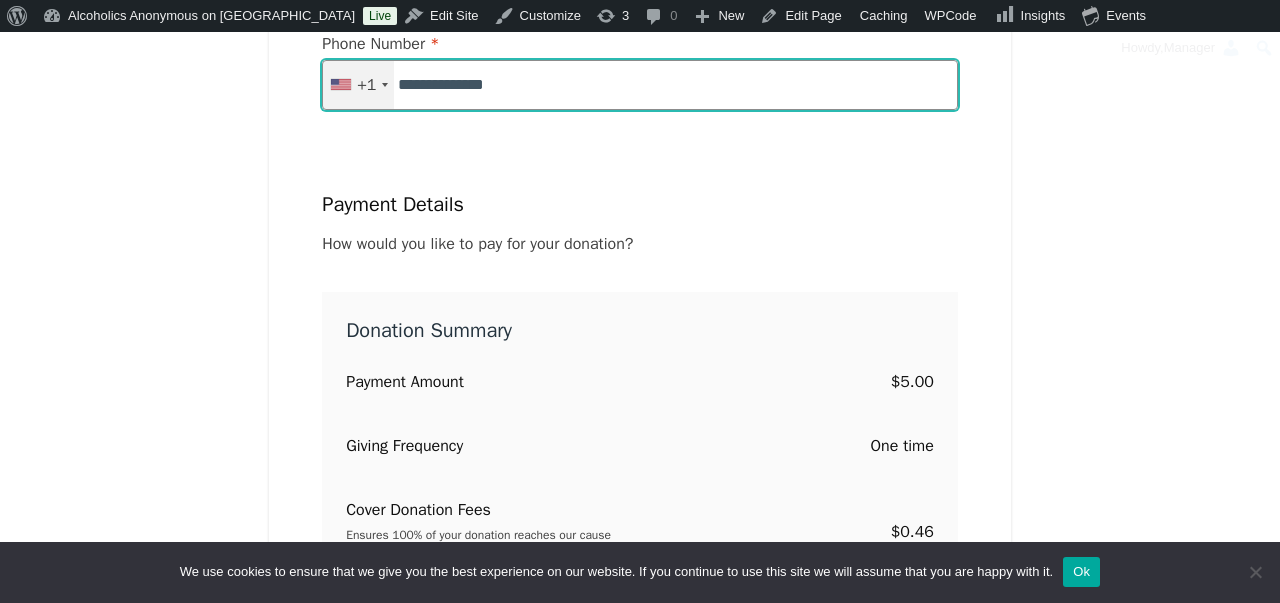 scroll, scrollTop: 2644, scrollLeft: 0, axis: vertical 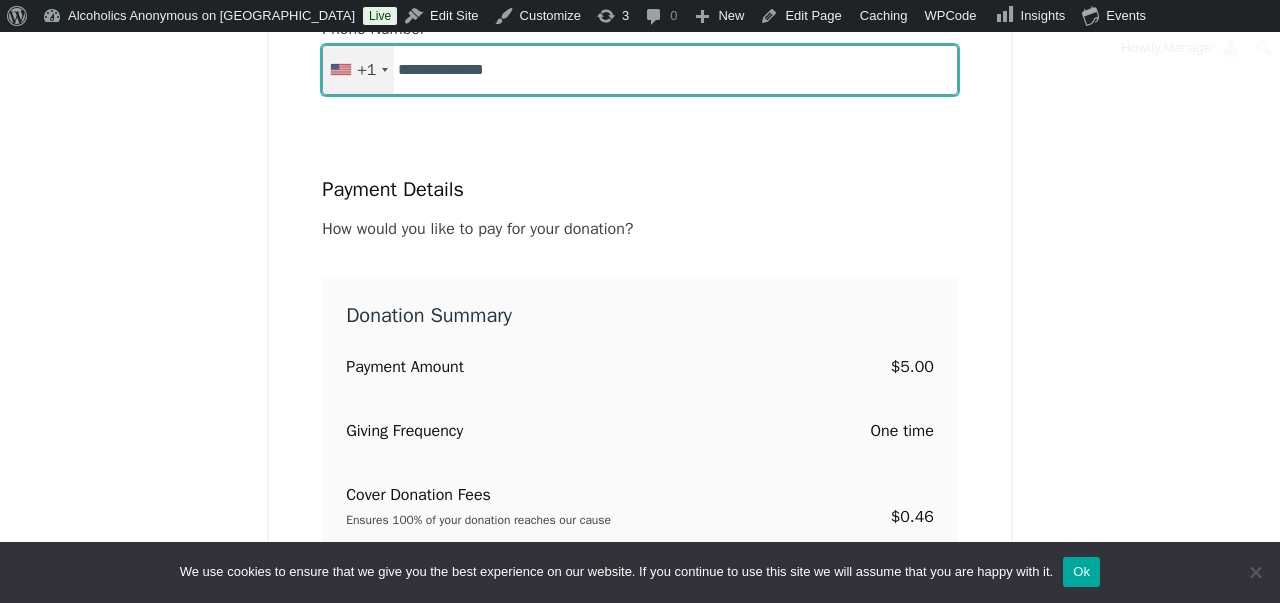 type on "**********" 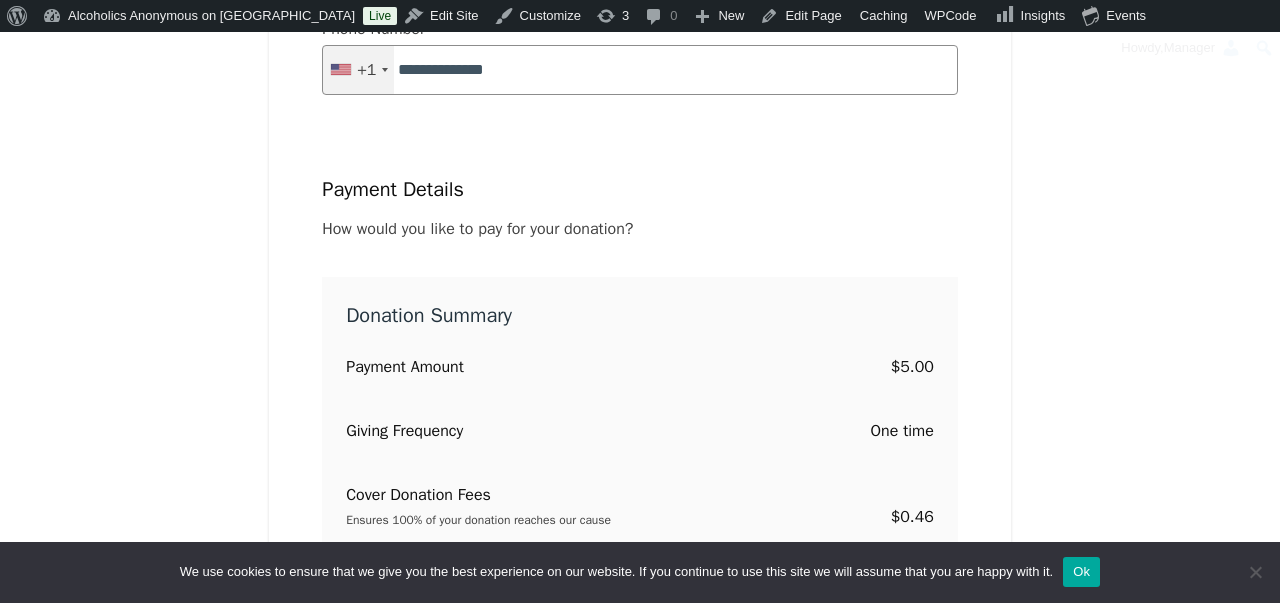 click on "Payment Details" at bounding box center [640, 191] 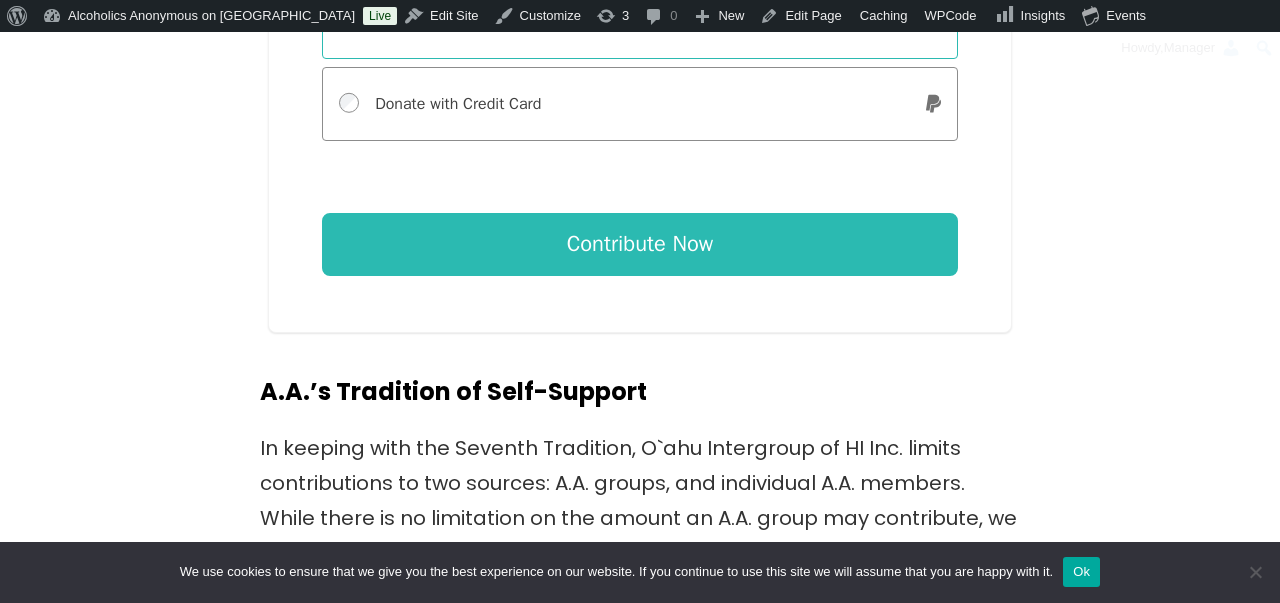 click on "Contribute Now" at bounding box center (640, 245) 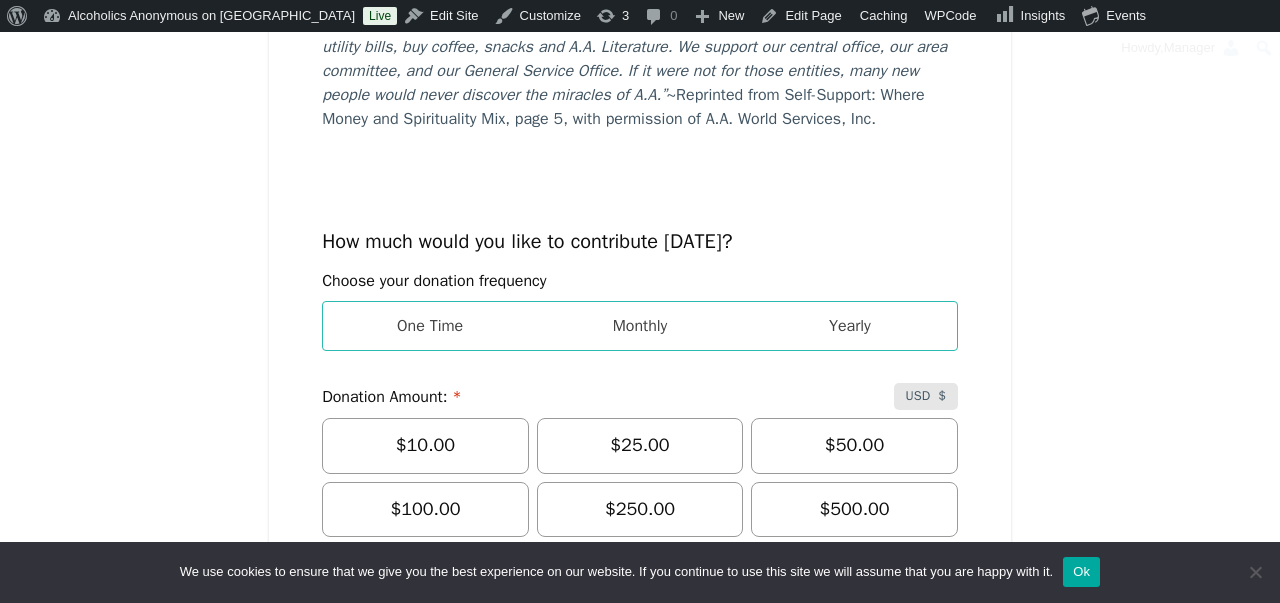 scroll, scrollTop: 828, scrollLeft: 0, axis: vertical 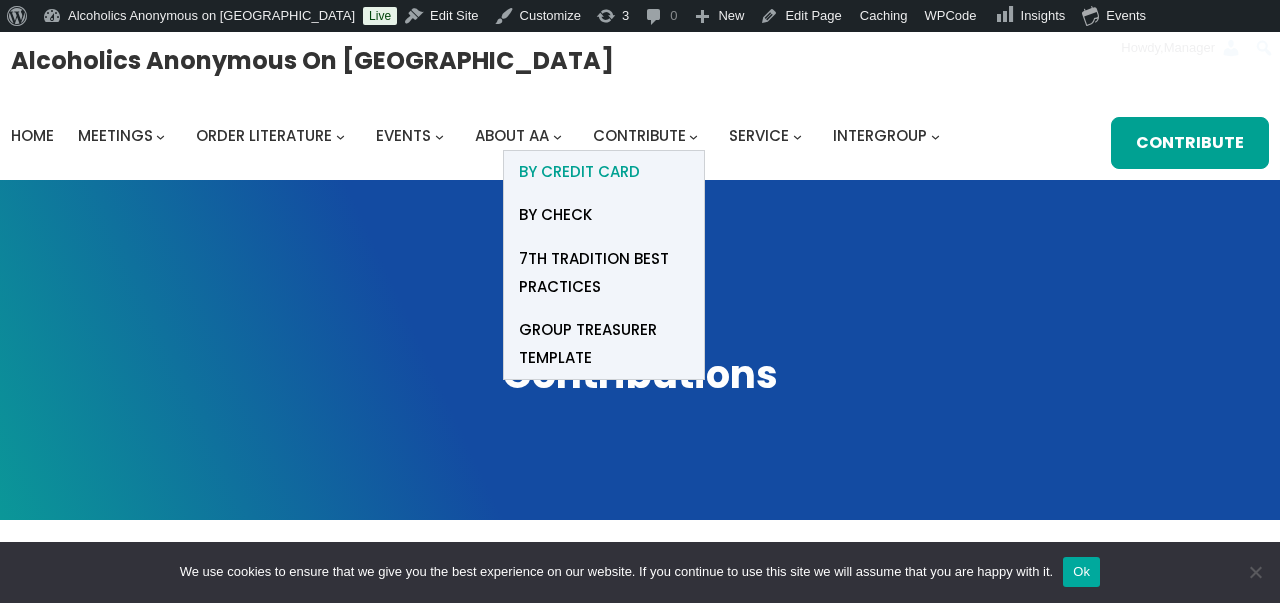 click on "BY Credit card" at bounding box center (579, 172) 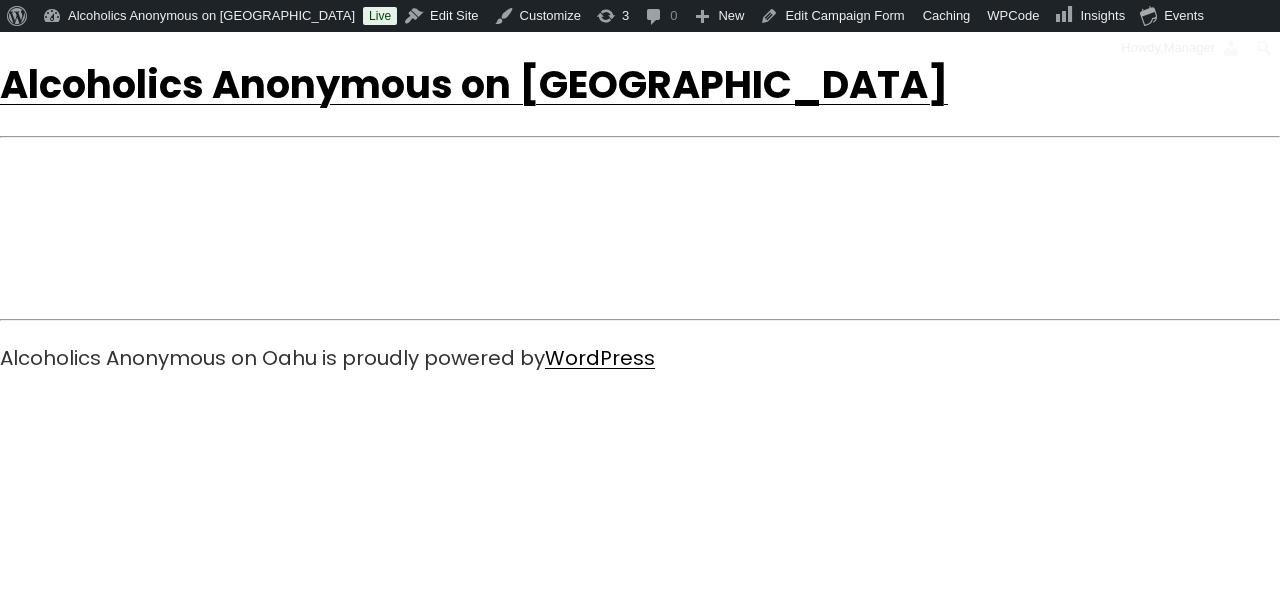 scroll, scrollTop: 0, scrollLeft: 0, axis: both 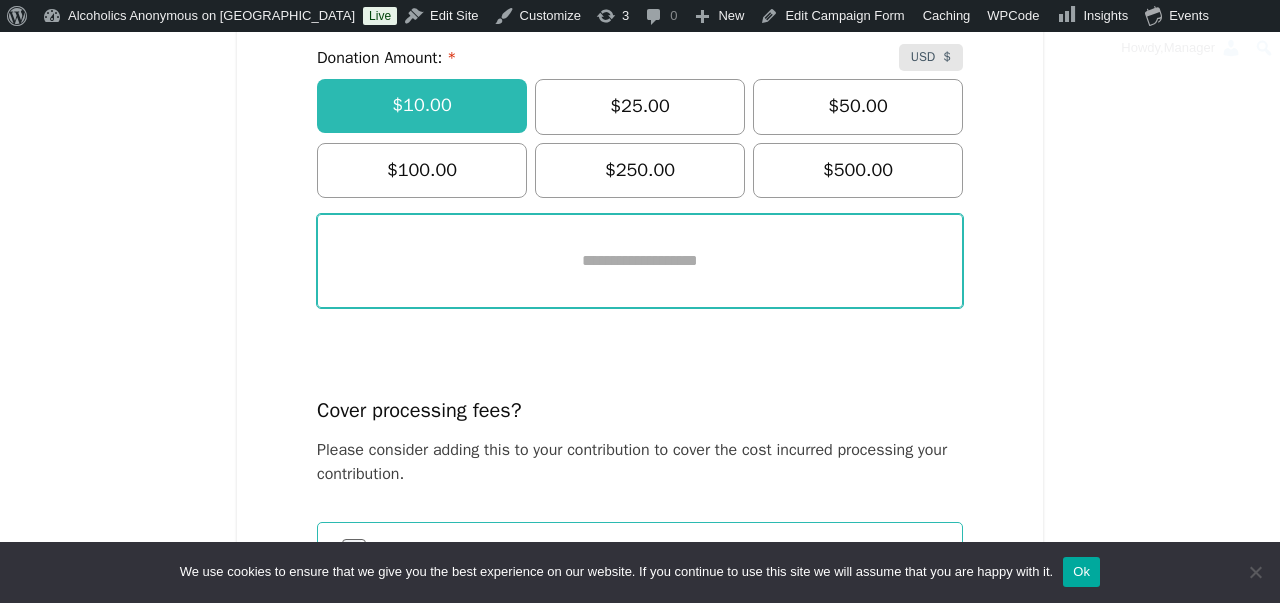 click at bounding box center [640, 261] 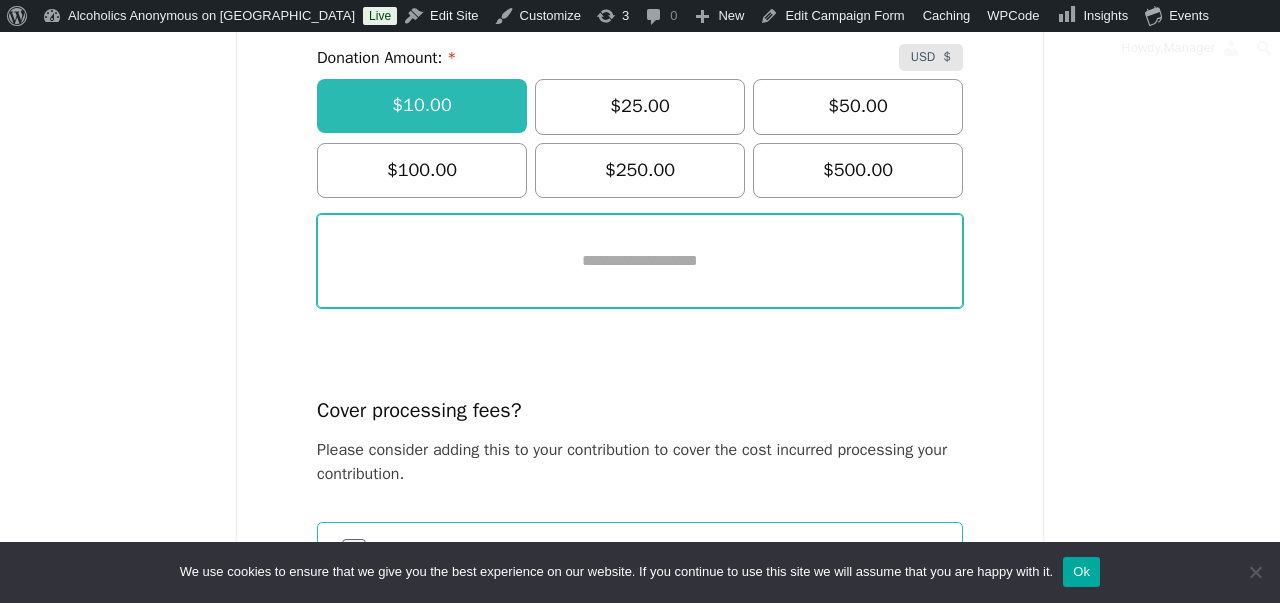 type on "*****" 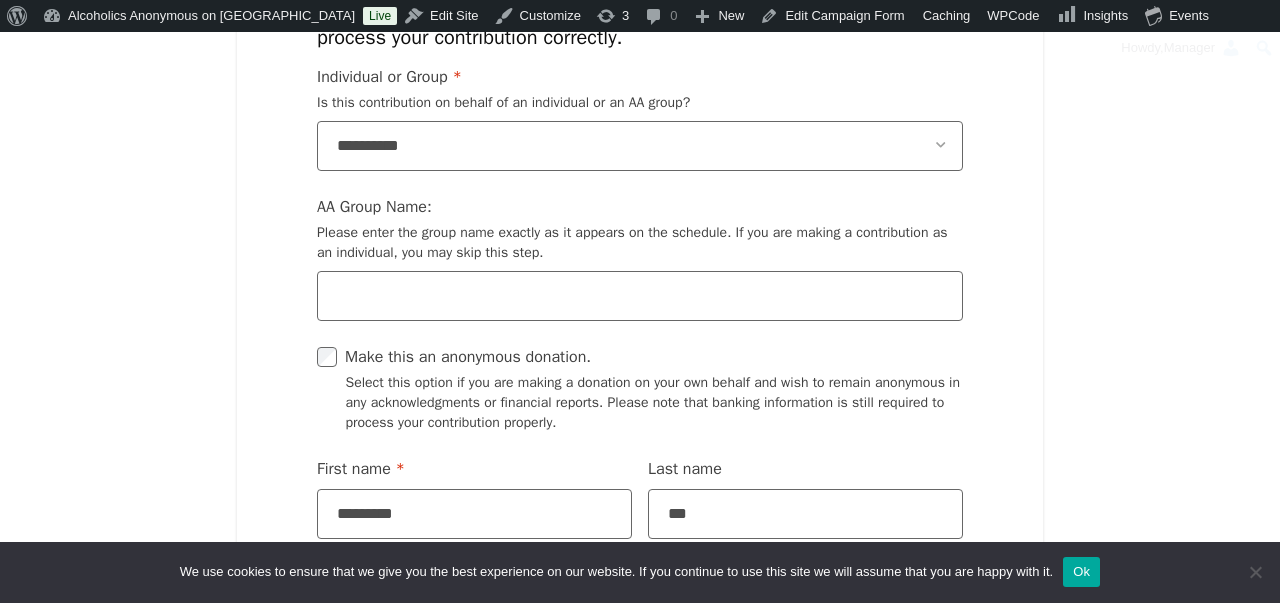 scroll, scrollTop: 1528, scrollLeft: 0, axis: vertical 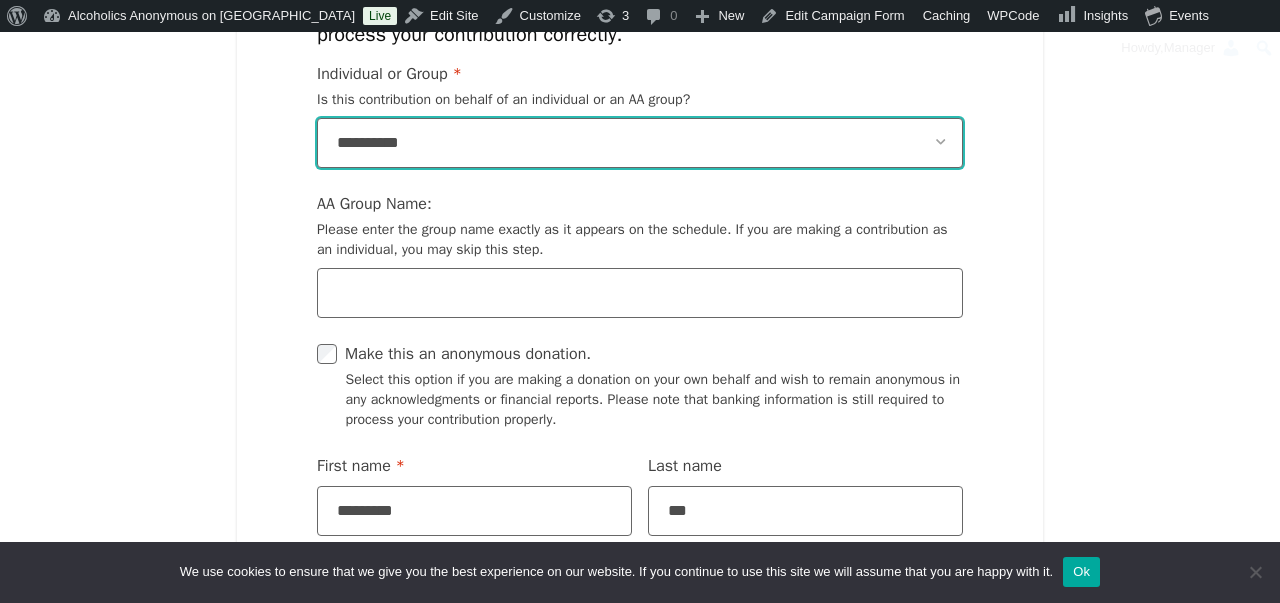 click on "**********" at bounding box center [640, 144] 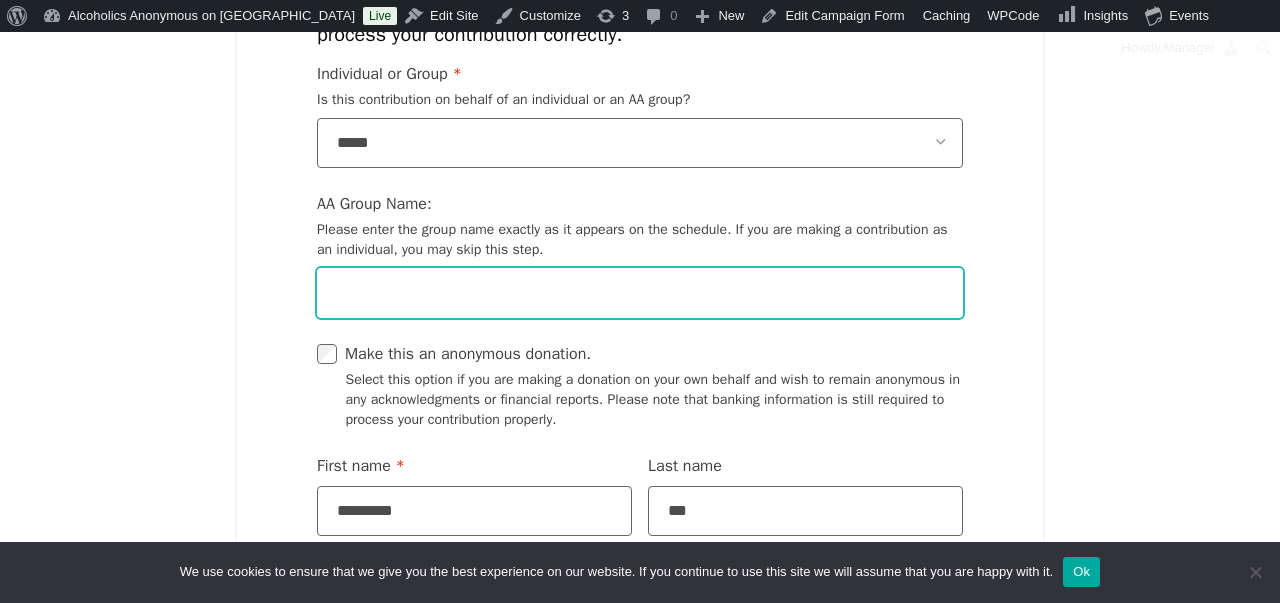 click on "AA Group Name: Please enter the group name exactly as it appears on the schedule. If you are making a contribution as an individual, you may skip this step." at bounding box center (640, 294) 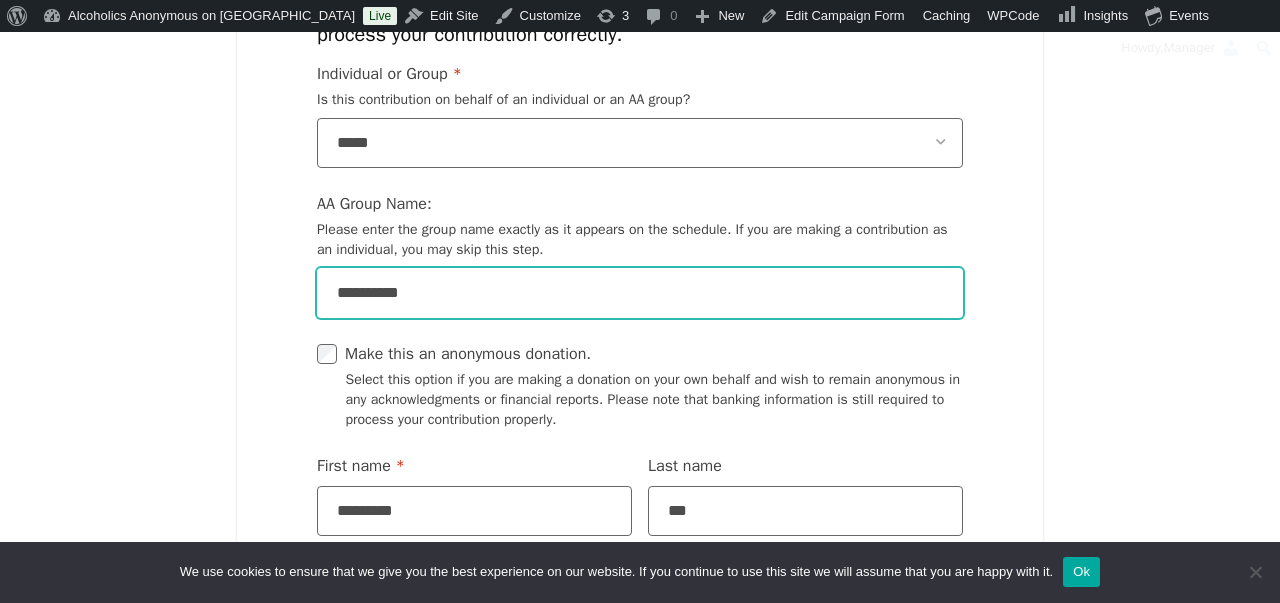 type on "**********" 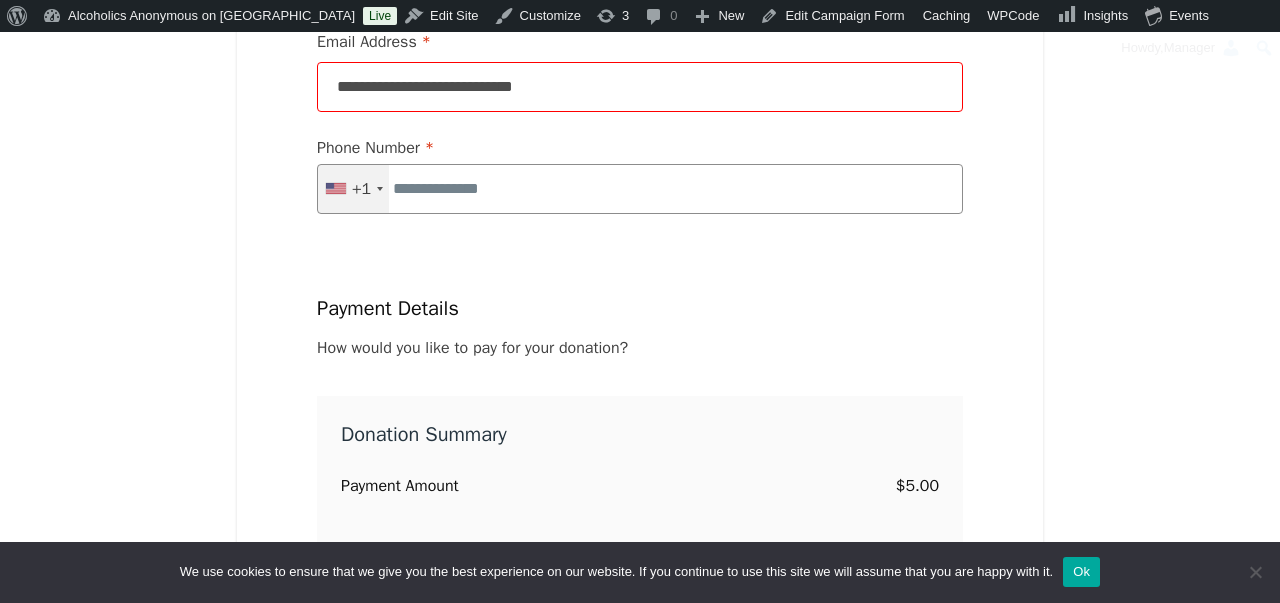 scroll, scrollTop: 2060, scrollLeft: 0, axis: vertical 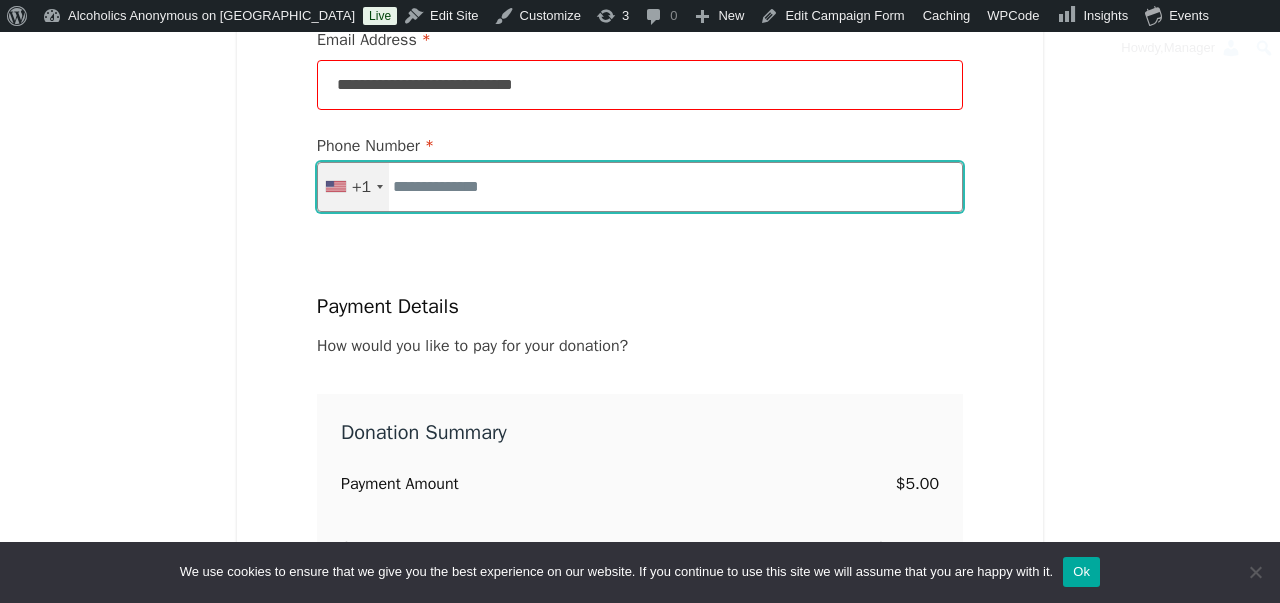 click on "Phone Number   * [GEOGRAPHIC_DATA] +1 +1 244 results found [GEOGRAPHIC_DATA] +93 [GEOGRAPHIC_DATA] +355 [GEOGRAPHIC_DATA] +213 [US_STATE] +1 [GEOGRAPHIC_DATA] +376 [GEOGRAPHIC_DATA] +244 [GEOGRAPHIC_DATA] +1 [GEOGRAPHIC_DATA] +1 [GEOGRAPHIC_DATA] +54 [GEOGRAPHIC_DATA] +374 [GEOGRAPHIC_DATA] +297 [DATE][GEOGRAPHIC_DATA] +247 [GEOGRAPHIC_DATA] +61 [GEOGRAPHIC_DATA] +43 [GEOGRAPHIC_DATA] +994 [GEOGRAPHIC_DATA] +1 [GEOGRAPHIC_DATA] +973 [GEOGRAPHIC_DATA] +880 [GEOGRAPHIC_DATA] +1 [GEOGRAPHIC_DATA] +375 [GEOGRAPHIC_DATA] +32 [GEOGRAPHIC_DATA] +501 [GEOGRAPHIC_DATA] +229 [GEOGRAPHIC_DATA] +1 [GEOGRAPHIC_DATA] +975 [GEOGRAPHIC_DATA] +591 [GEOGRAPHIC_DATA] +387 [GEOGRAPHIC_DATA] +267 [GEOGRAPHIC_DATA] +55 [GEOGRAPHIC_DATA] +246 [GEOGRAPHIC_DATA] [GEOGRAPHIC_DATA] +673 [GEOGRAPHIC_DATA] +359 [GEOGRAPHIC_DATA] +226 [GEOGRAPHIC_DATA] +257 [GEOGRAPHIC_DATA] +855 [GEOGRAPHIC_DATA] +237 [GEOGRAPHIC_DATA] +1 [GEOGRAPHIC_DATA] +238 [GEOGRAPHIC_DATA] [GEOGRAPHIC_DATA] +599 [GEOGRAPHIC_DATA] +1 [GEOGRAPHIC_DATA] +236 [GEOGRAPHIC_DATA] +235 [GEOGRAPHIC_DATA] +56 [GEOGRAPHIC_DATA] +86 [GEOGRAPHIC_DATA] +61 [GEOGRAPHIC_DATA] +61 [GEOGRAPHIC_DATA] +57 [GEOGRAPHIC_DATA] +269 [GEOGRAPHIC_DATA], [GEOGRAPHIC_DATA] +243 [GEOGRAPHIC_DATA], [GEOGRAPHIC_DATA]242 [GEOGRAPHIC_DATA] +682 [GEOGRAPHIC_DATA] +506 [GEOGRAPHIC_DATA] +225 [GEOGRAPHIC_DATA]/[GEOGRAPHIC_DATA] +385 [GEOGRAPHIC_DATA] +53 [GEOGRAPHIC_DATA] +599 [GEOGRAPHIC_DATA] +357 [GEOGRAPHIC_DATA] +420 [GEOGRAPHIC_DATA] +45 [GEOGRAPHIC_DATA] +253" at bounding box center [640, 188] 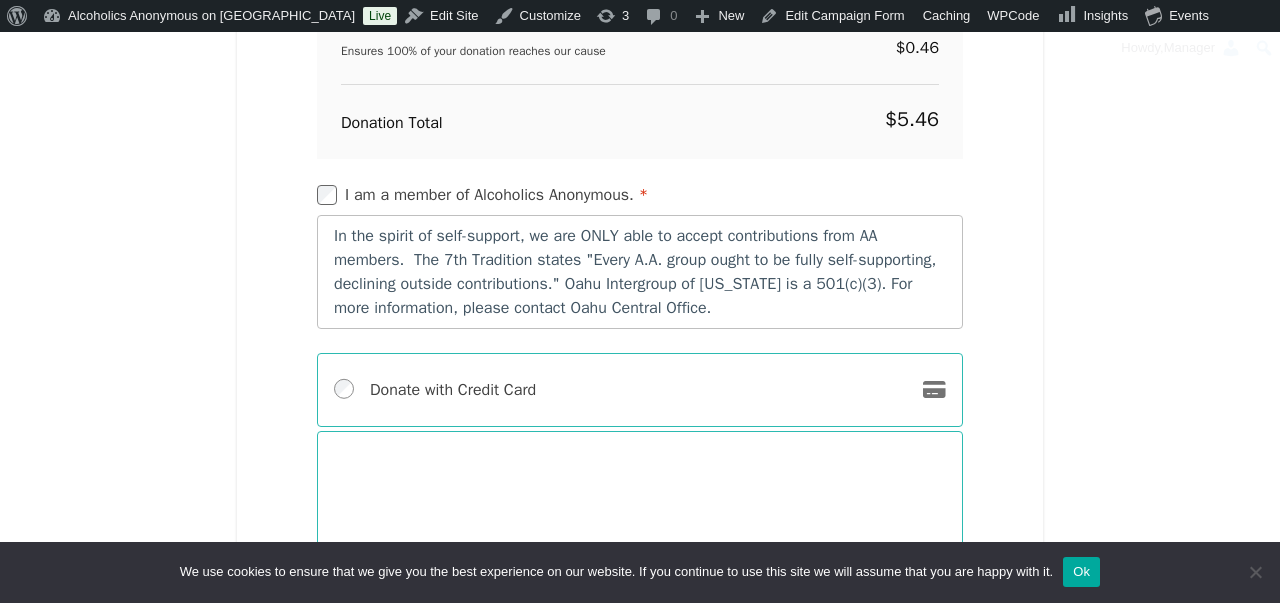 scroll, scrollTop: 2666, scrollLeft: 0, axis: vertical 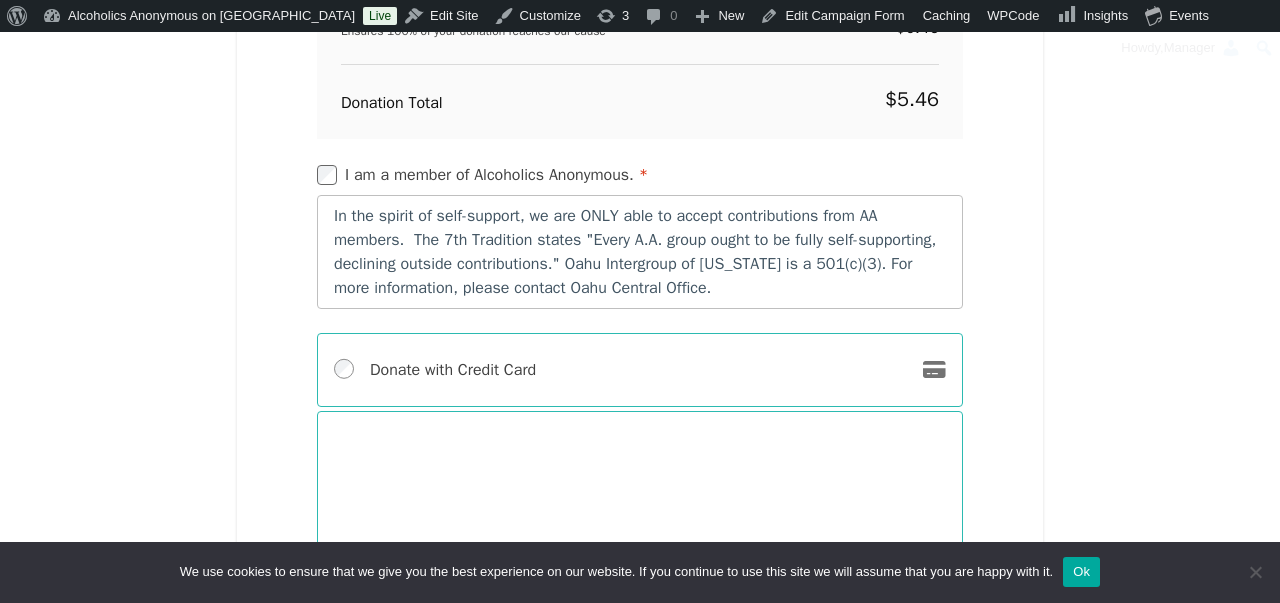 type on "**********" 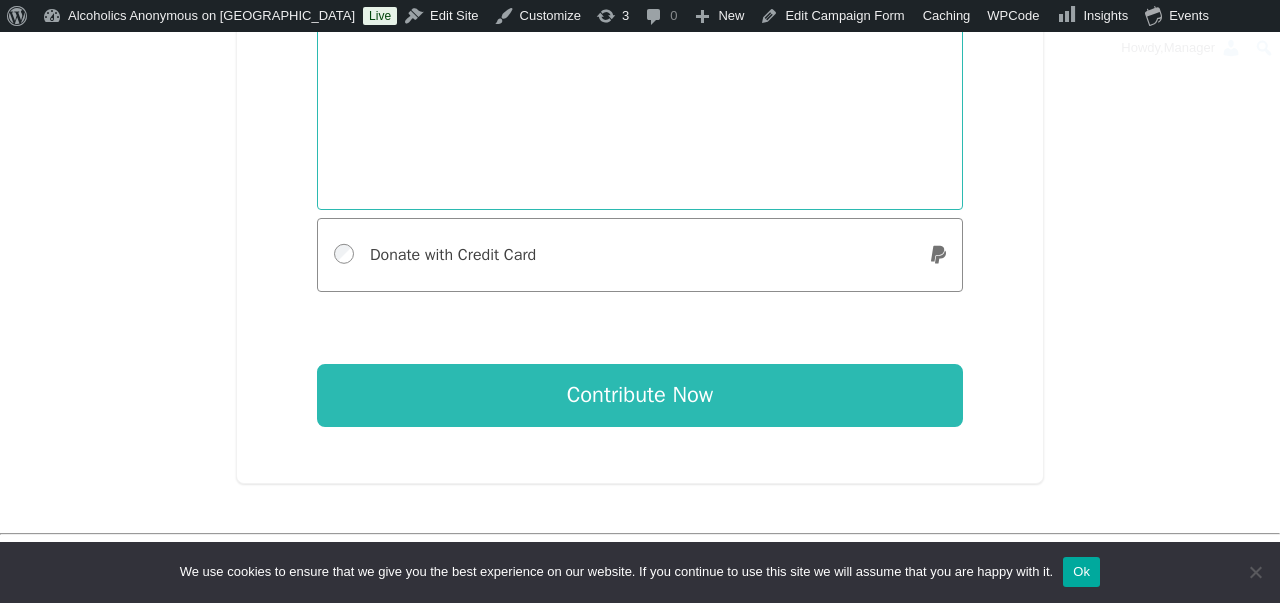 scroll, scrollTop: 3232, scrollLeft: 0, axis: vertical 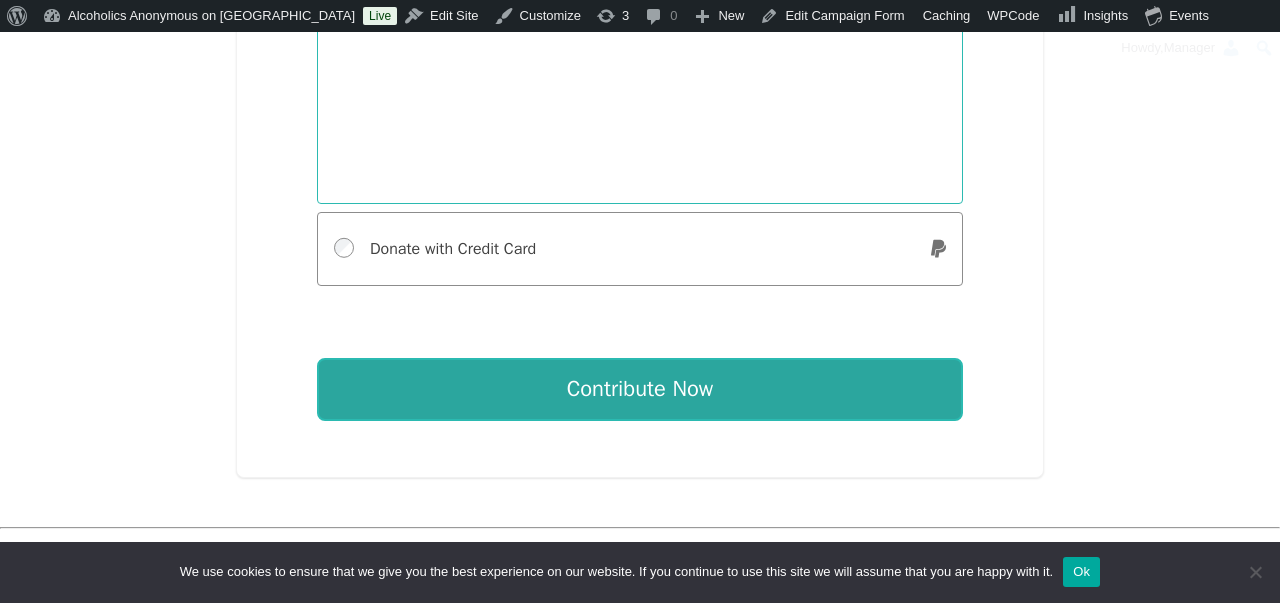 click on "Contribute Now" at bounding box center [640, 390] 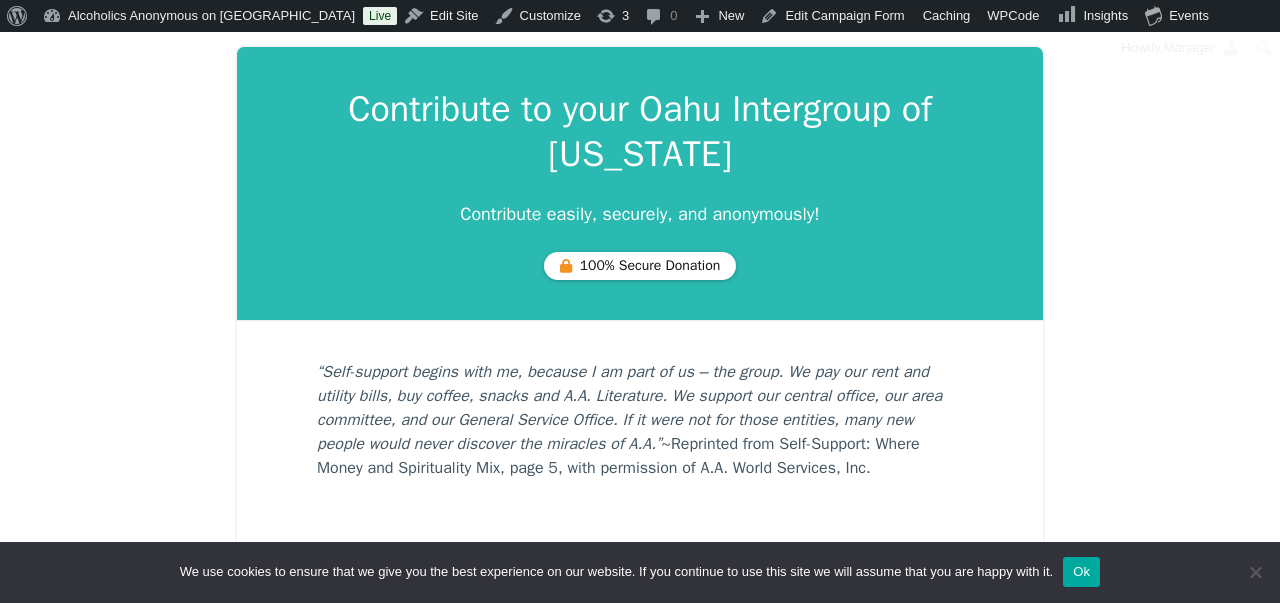 scroll, scrollTop: 98, scrollLeft: 0, axis: vertical 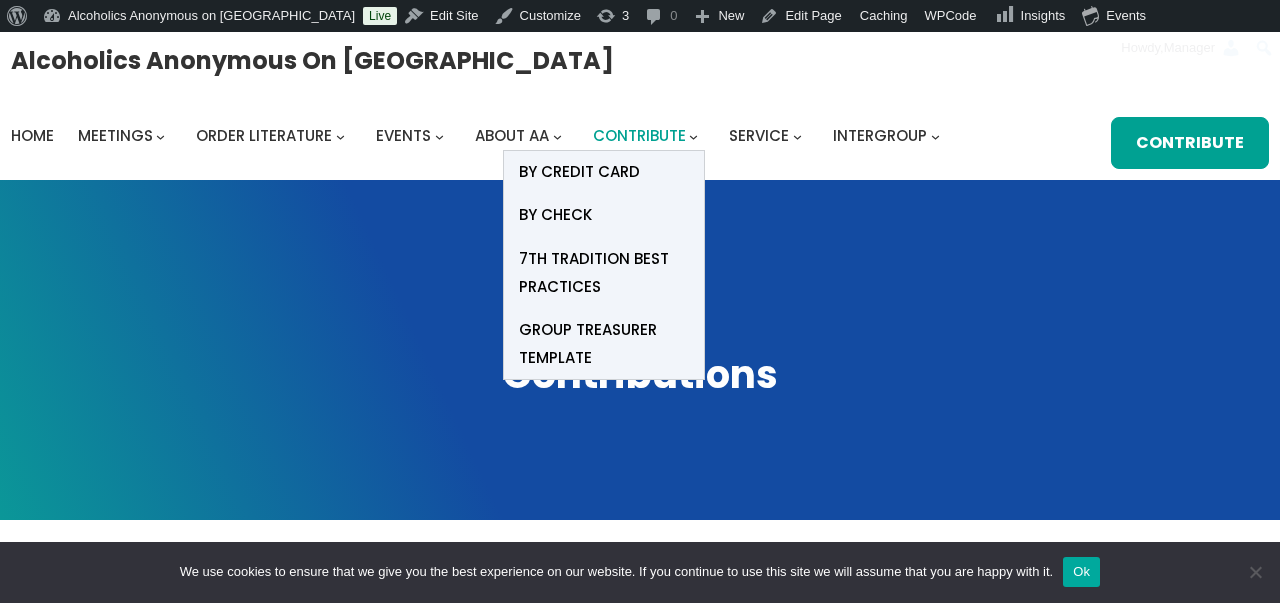 click on "Contribute" at bounding box center (639, 135) 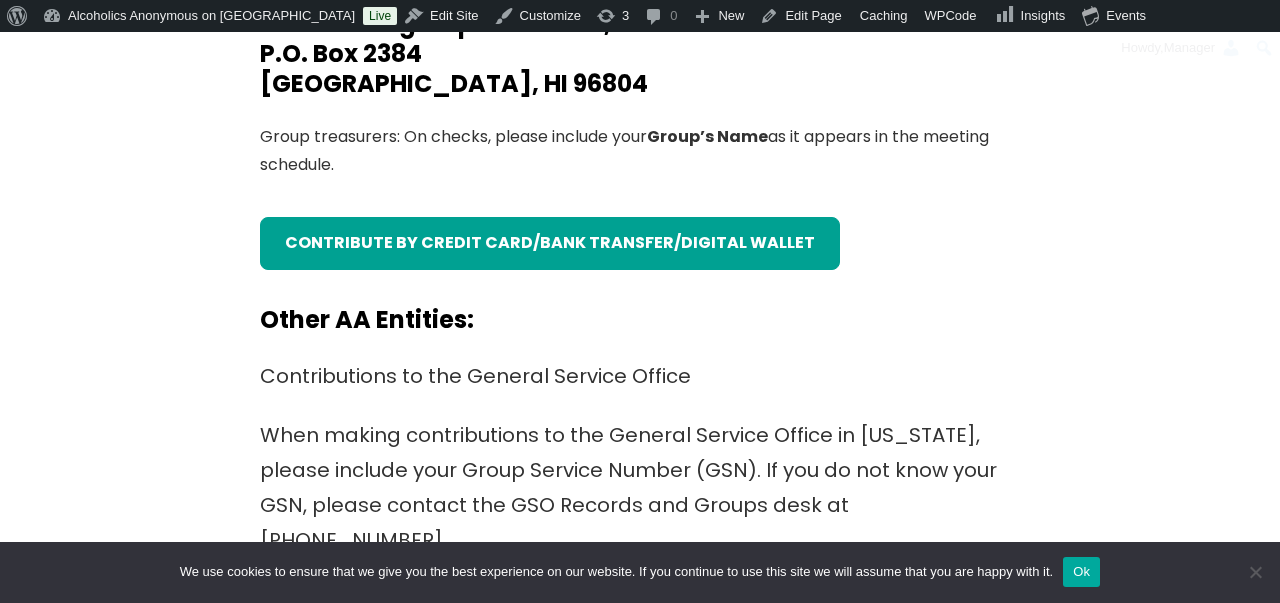 scroll, scrollTop: 868, scrollLeft: 0, axis: vertical 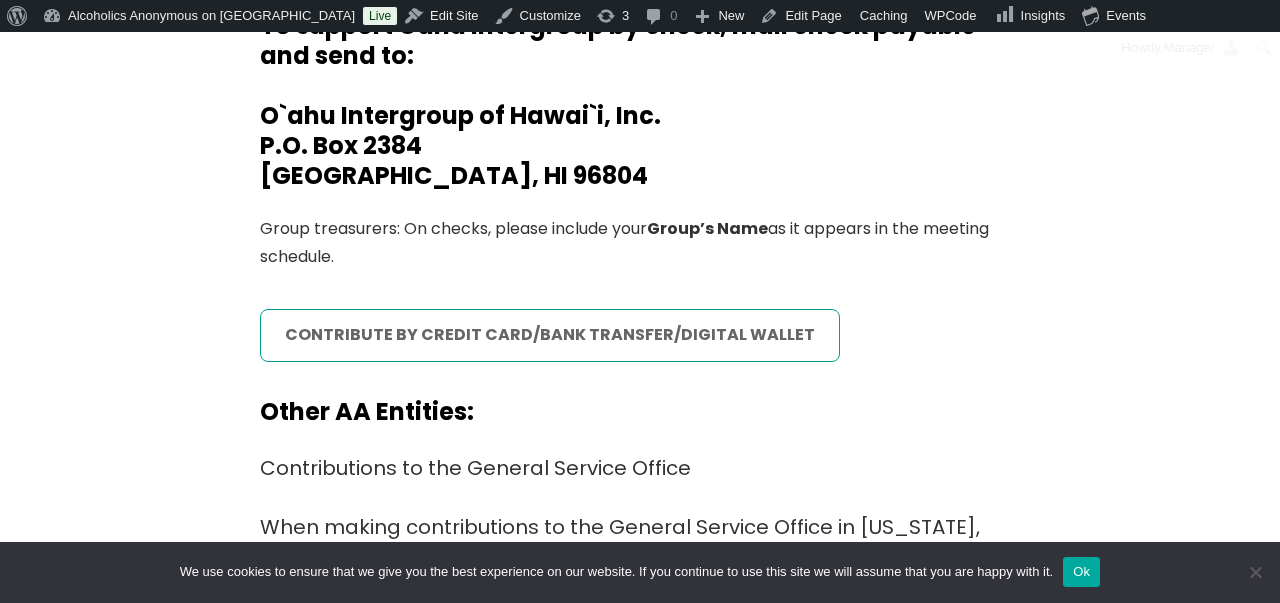 click on "contribute by credit card/bank transfer/digital wallet" at bounding box center [550, 335] 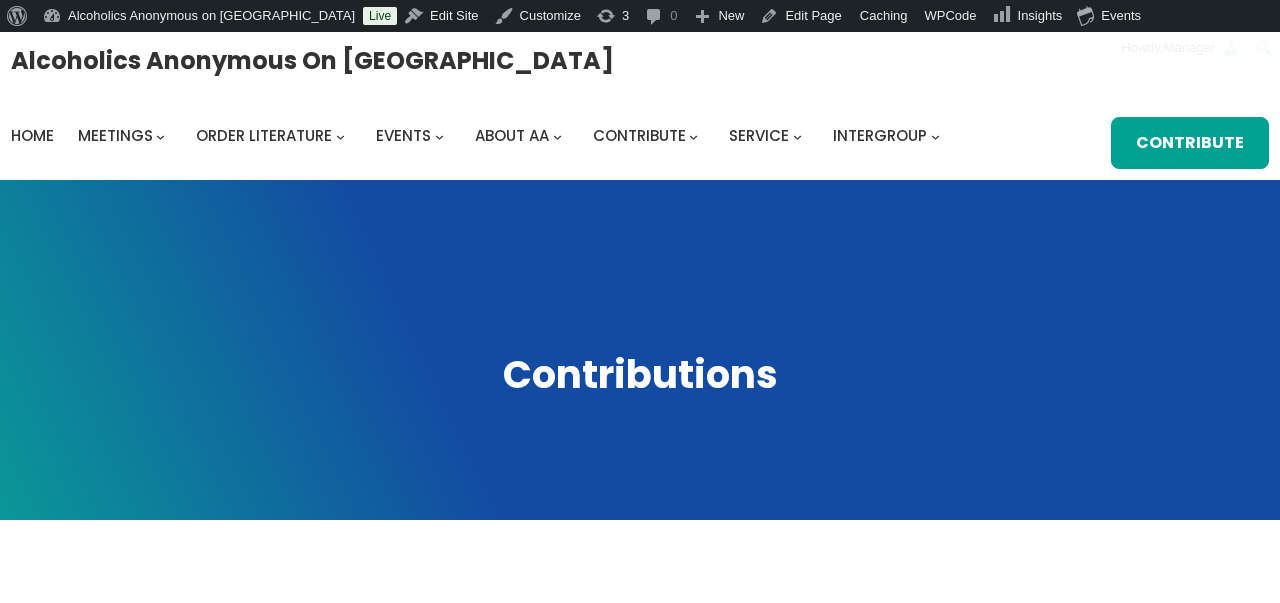 scroll, scrollTop: 0, scrollLeft: 0, axis: both 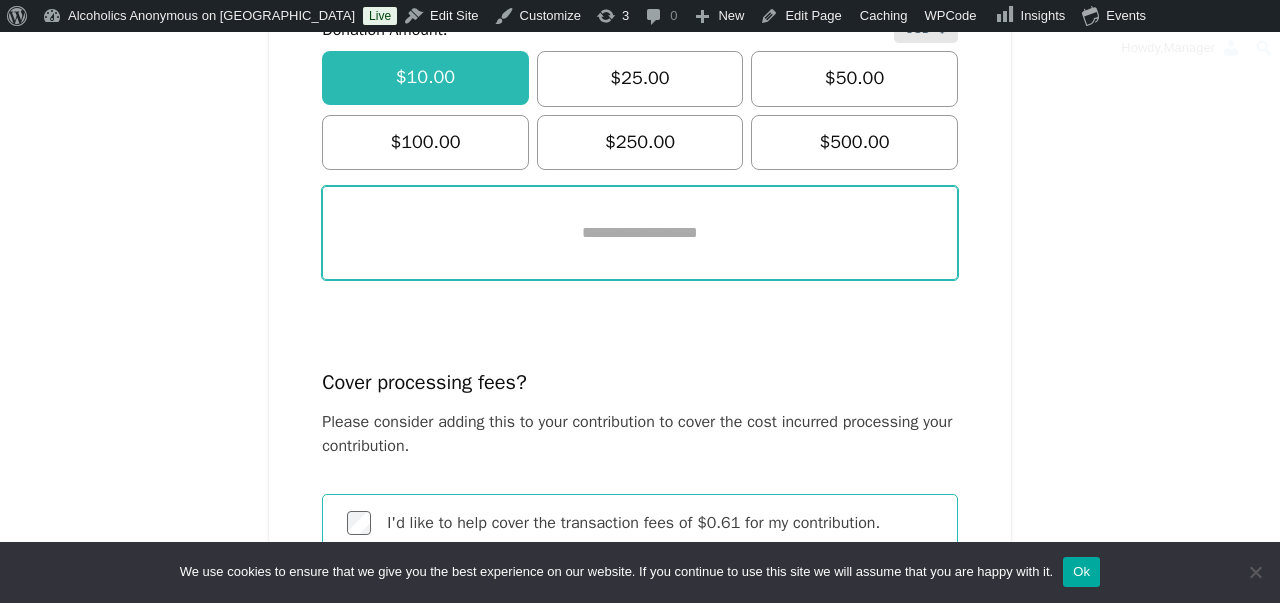 click at bounding box center (640, 233) 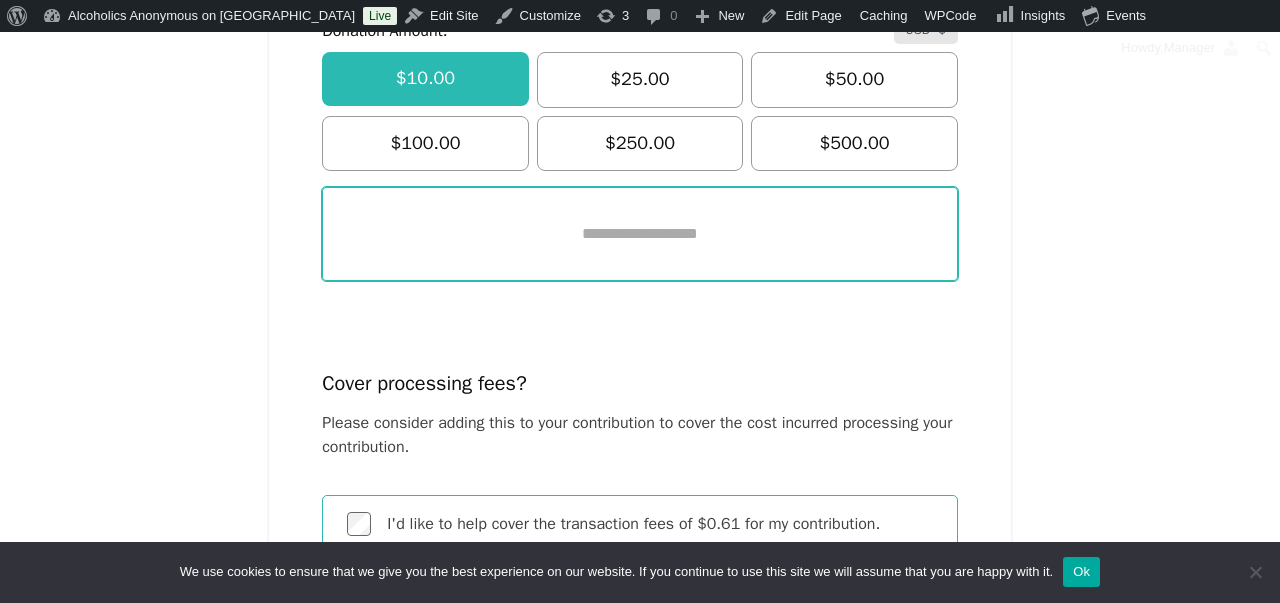 type on "*****" 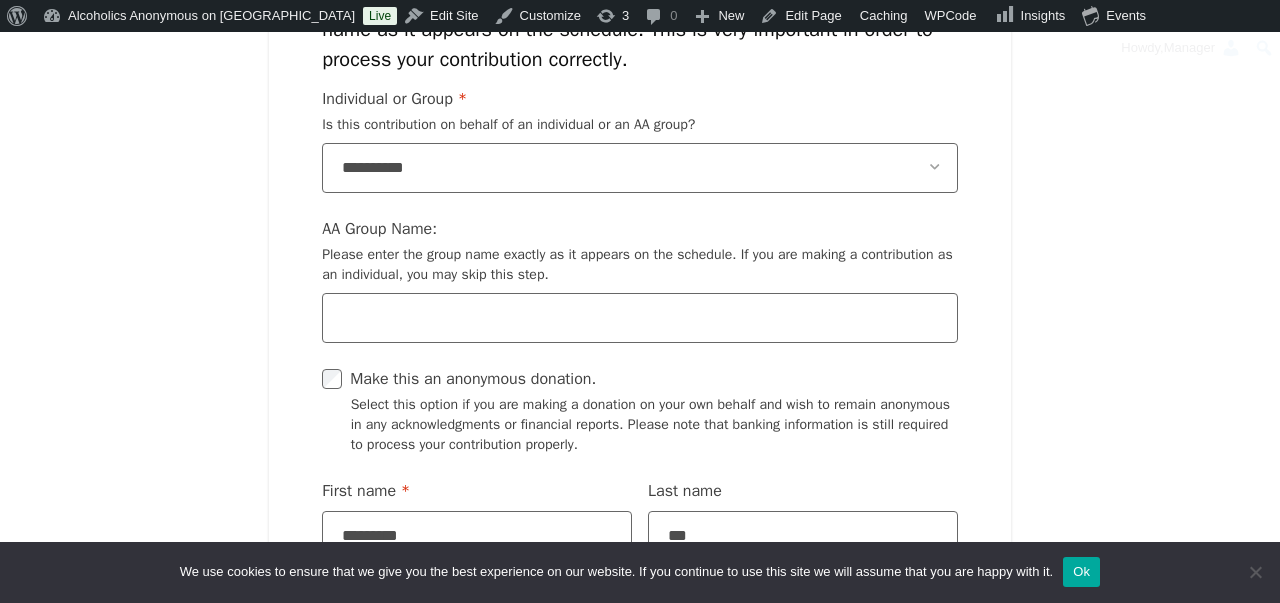 scroll, scrollTop: 1975, scrollLeft: 0, axis: vertical 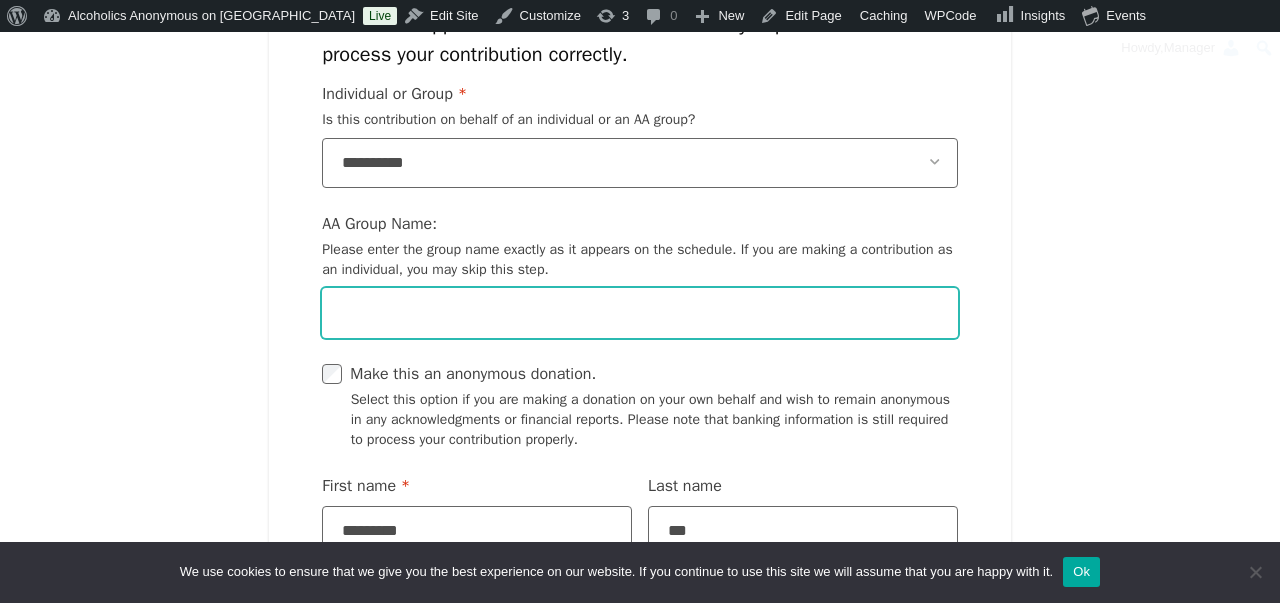 click on "AA Group Name: Please enter the group name exactly as it appears on the schedule. If you are making a contribution as an individual, you may skip this step." at bounding box center (640, 314) 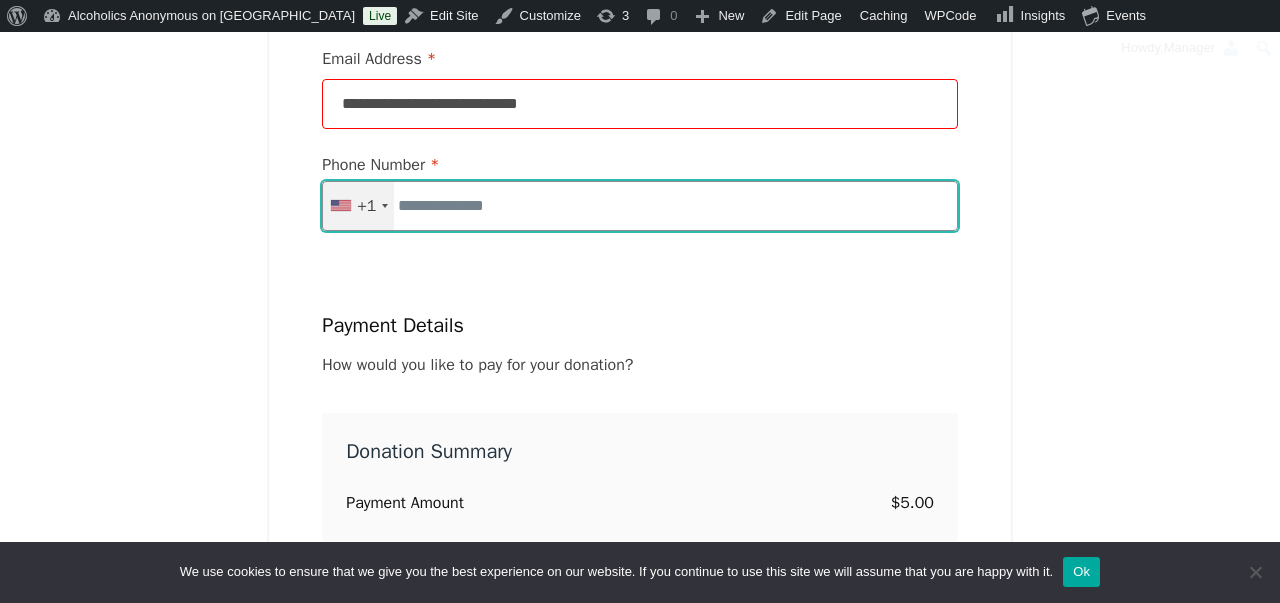 click on "Phone Number   * United States +1 +1 244 results found Afghanistan +93 Albania +355 Algeria +213 American Samoa +1 Andorra +376 Angola +244 Anguilla +1 Antigua and Barbuda +1 Argentina +54 Armenia +374 Aruba +297 Ascension Island +247 Australia +61 Austria +43 Azerbaijan +994 Bahamas +1 Bahrain +973 Bangladesh +880 Barbados +1 Belarus +375 Belgium +32 Belize +501 Benin +229 Bermuda +1 Bhutan +975 Bolivia +591 Bosnia and Herzegovina +387 Botswana +267 Brazil +55 British Indian Ocean Territory +246 Brunei Darrussalam +673 Bulgaria +359 Burkina Faso +226 Burundi +257 Cambodia +855 Cameroon +237 Canada +1 Cape Verde +238 Caribbean Netherlands +599 Cayman Islands +1 Central African Republic +236 Chad +235 Chile +56 China +86 Christmas Island +61 Cocos Islands +61 Colombia +57 Comoros +269 Congo, Democratic People's Republic +243 Congo, Republic of +242 Cook Islands +682 Costa Rica +506 Cote d'Ivoire +225 Croatia/Hrvatska +385 Cuba +53 Curaçao +599 Cyprus Island +357 Czech Republic +420 Denmark +45 Djibouti +253" at bounding box center [640, 207] 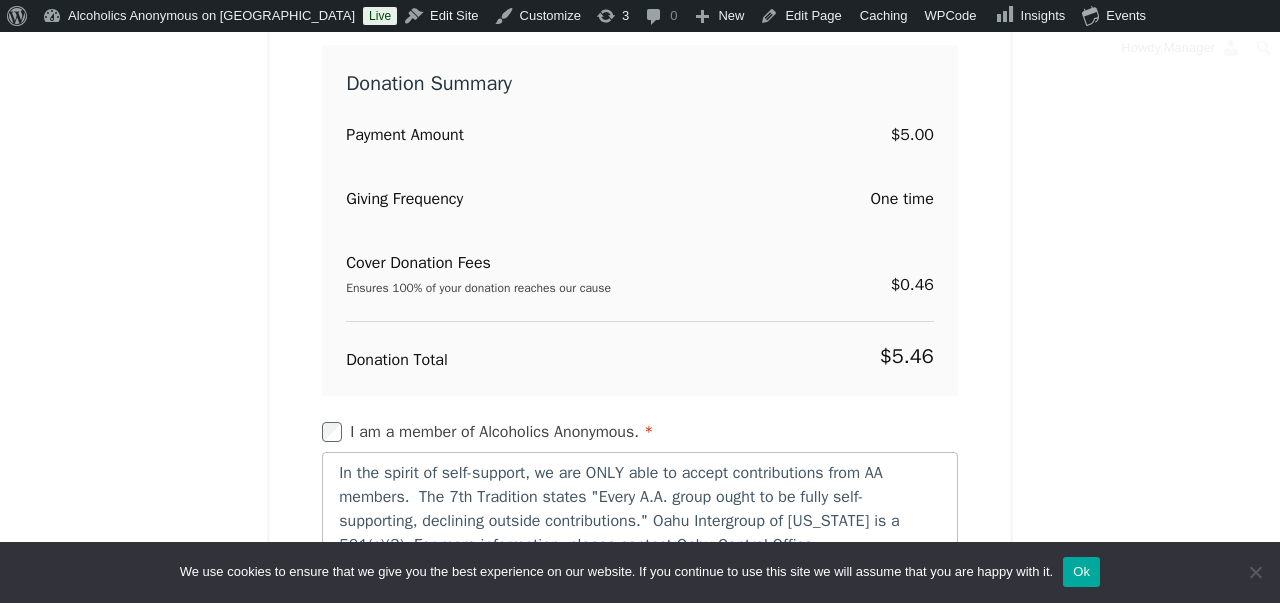 scroll, scrollTop: 2876, scrollLeft: 0, axis: vertical 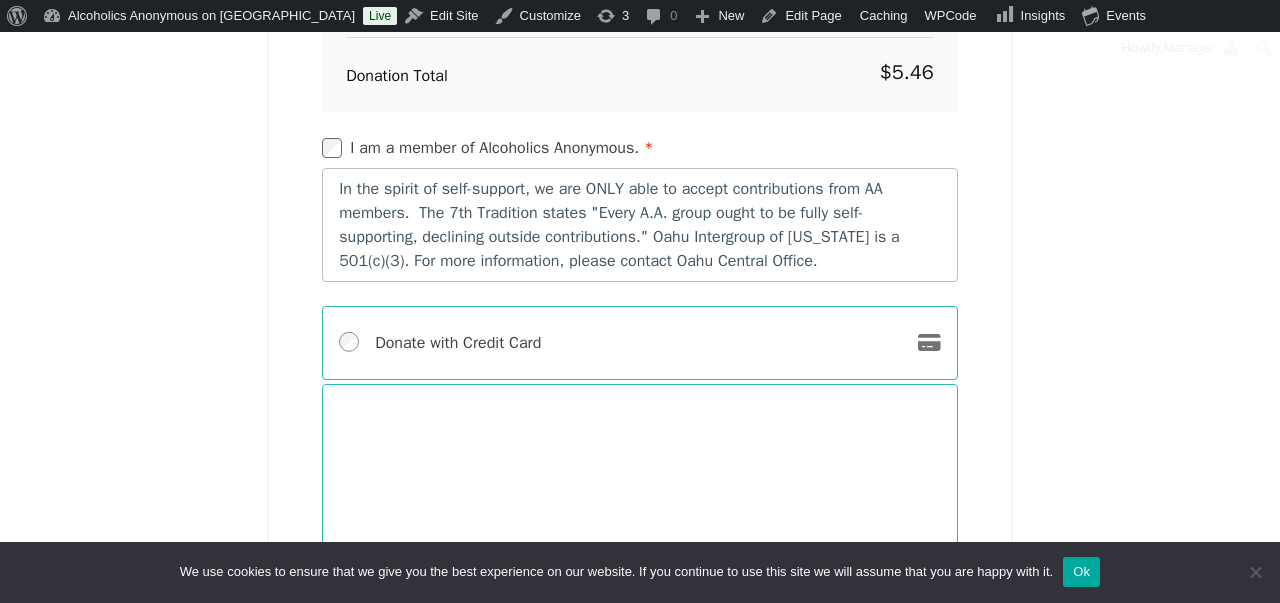 type on "**********" 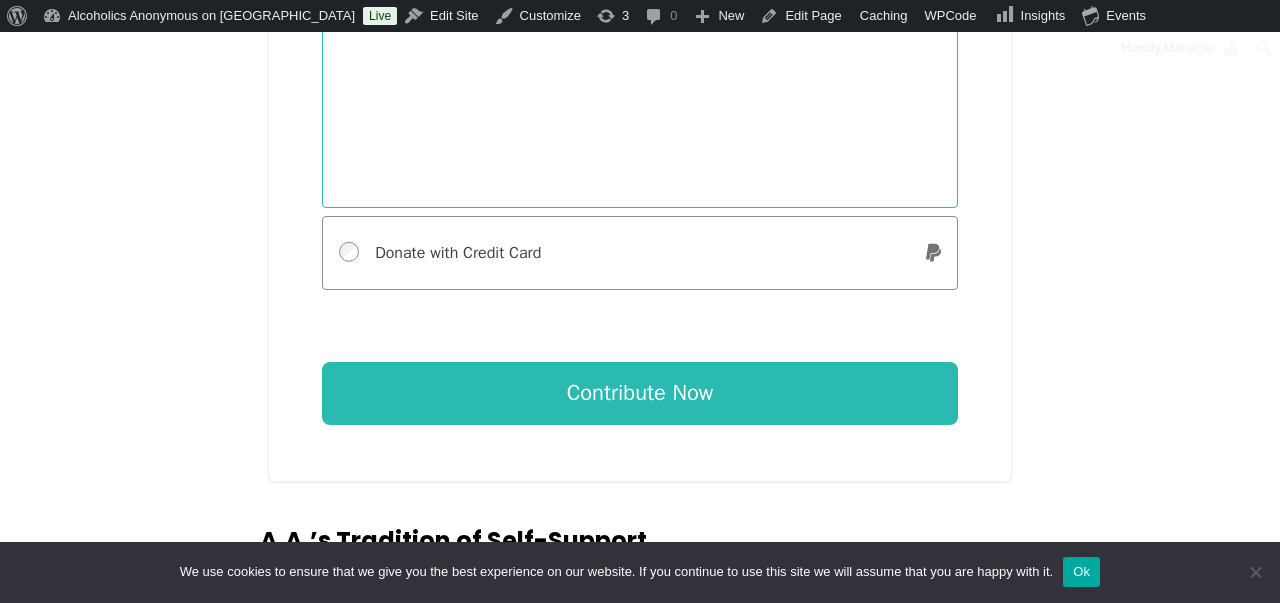 scroll, scrollTop: 3740, scrollLeft: 0, axis: vertical 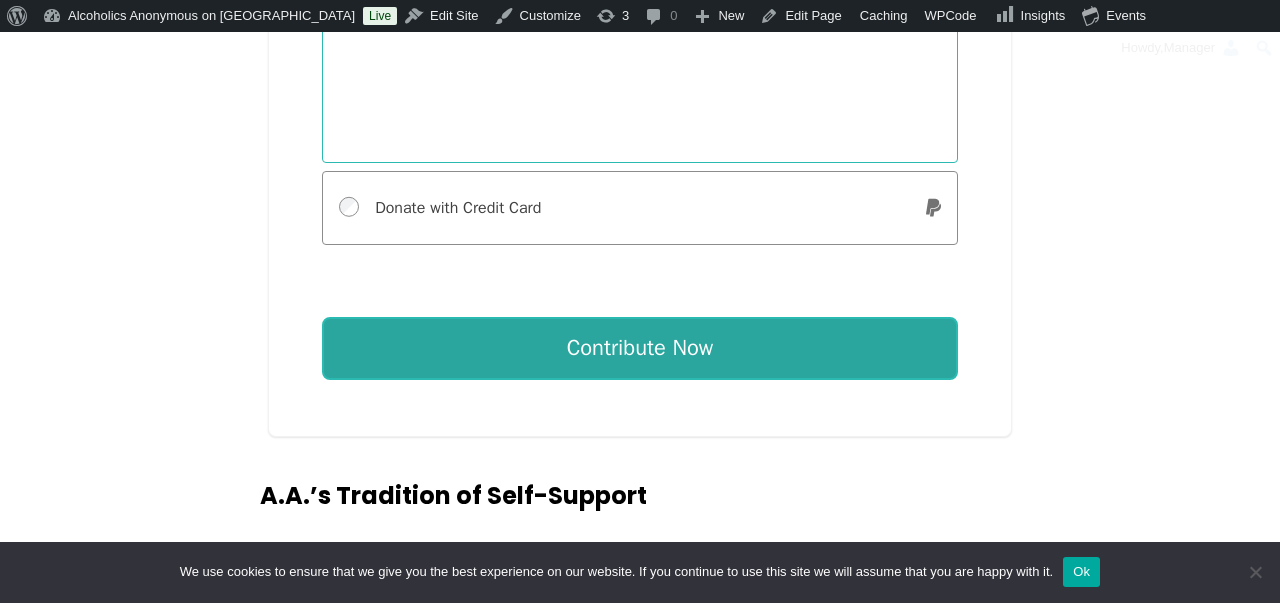 click on "Contribute Now" at bounding box center (640, 349) 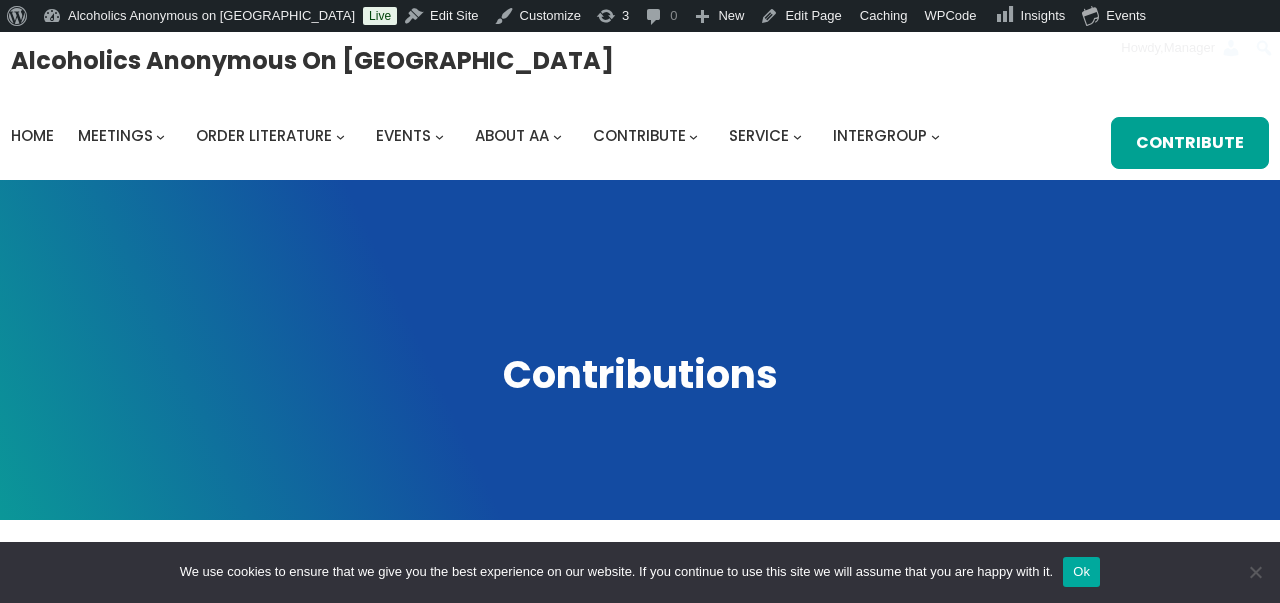 scroll, scrollTop: 2, scrollLeft: 0, axis: vertical 